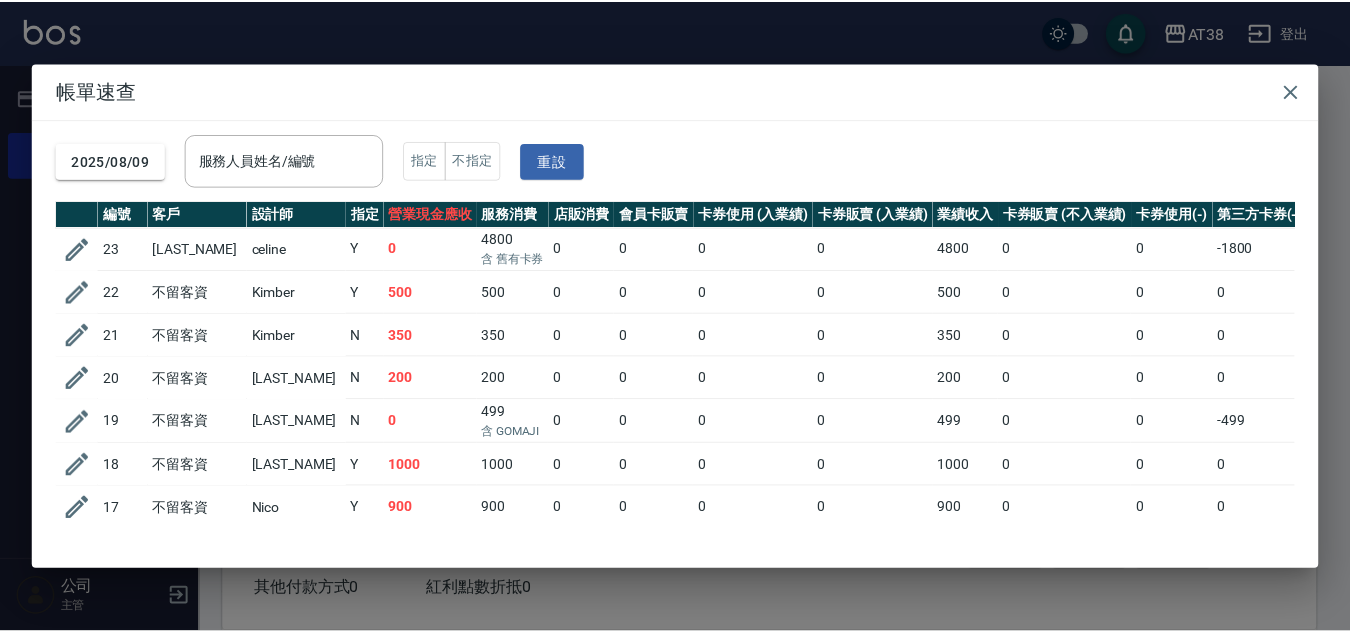 scroll, scrollTop: 0, scrollLeft: 0, axis: both 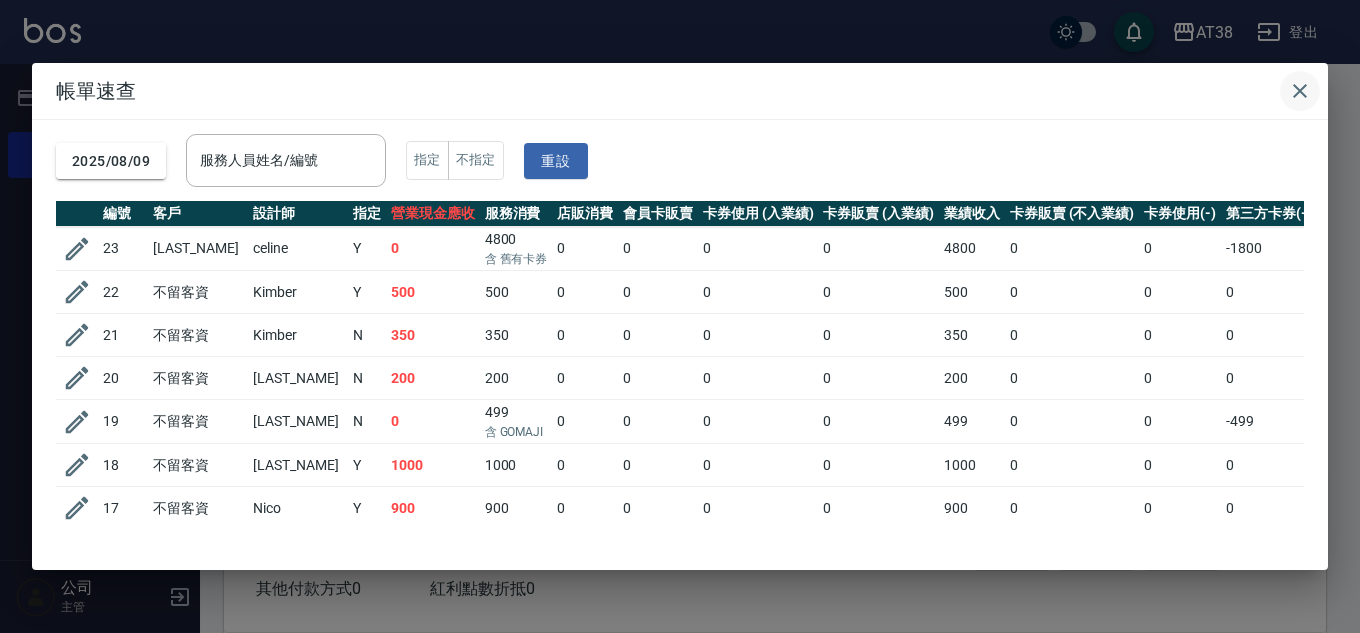 click 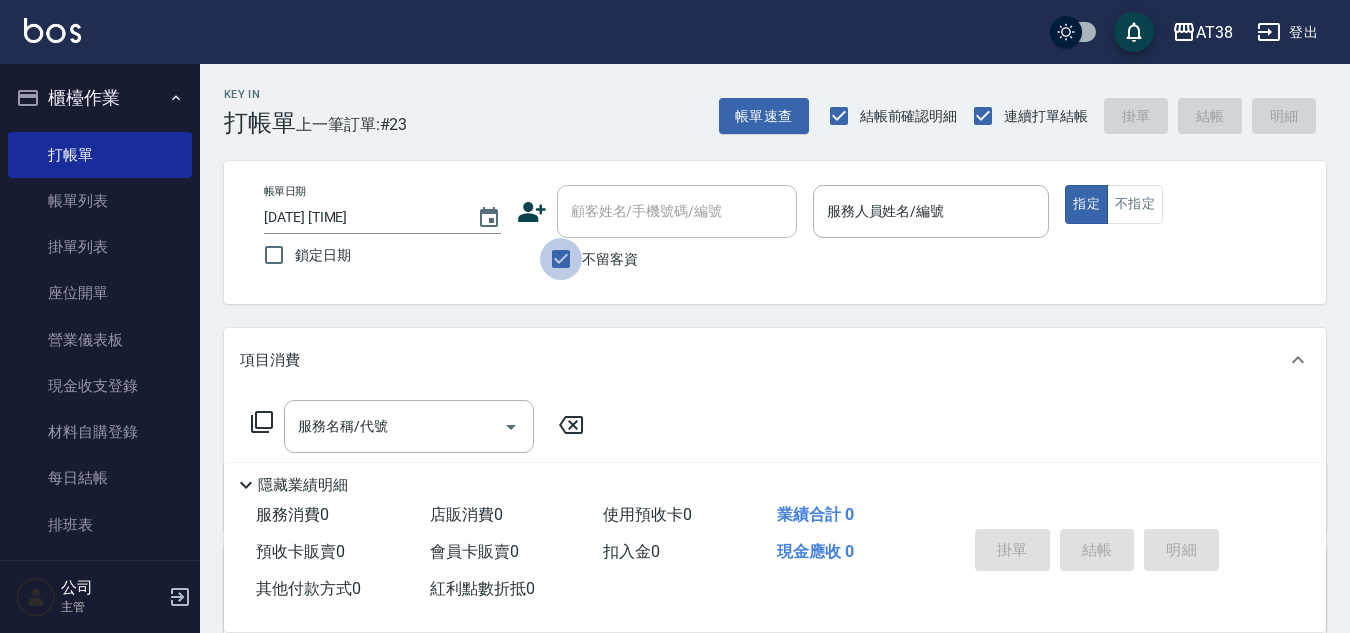 click on "不留客資" at bounding box center [561, 259] 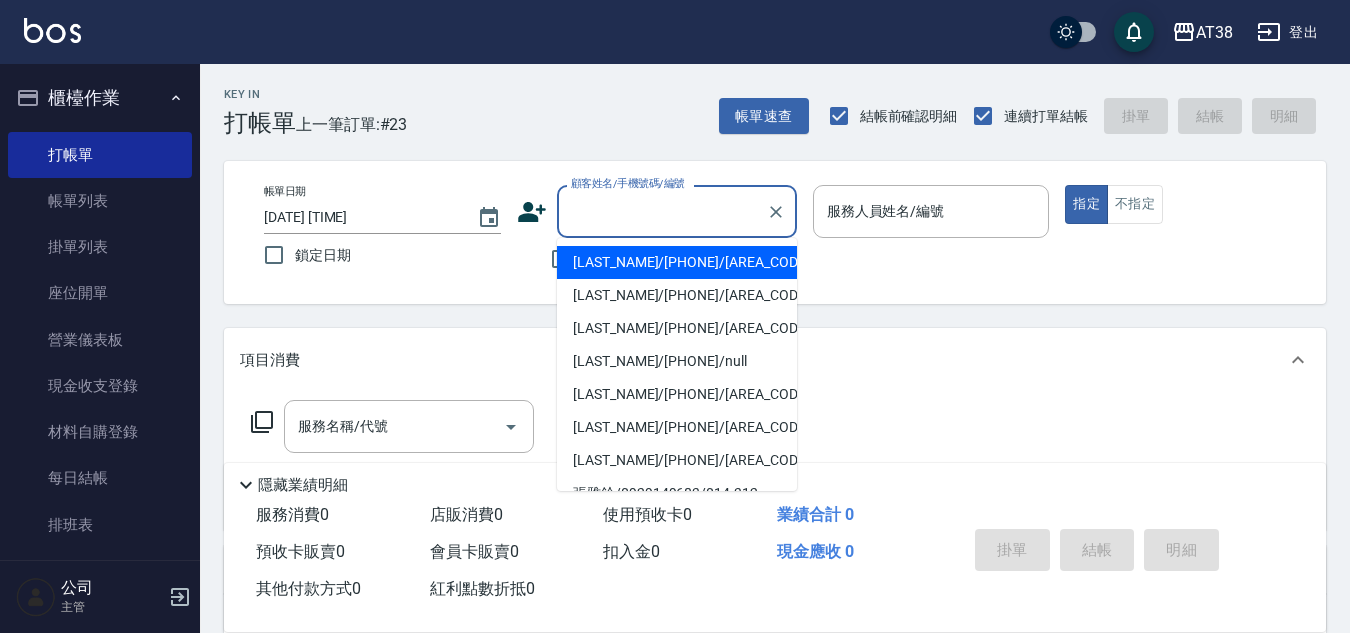 click on "顧客姓名/手機號碼/編號" at bounding box center [662, 211] 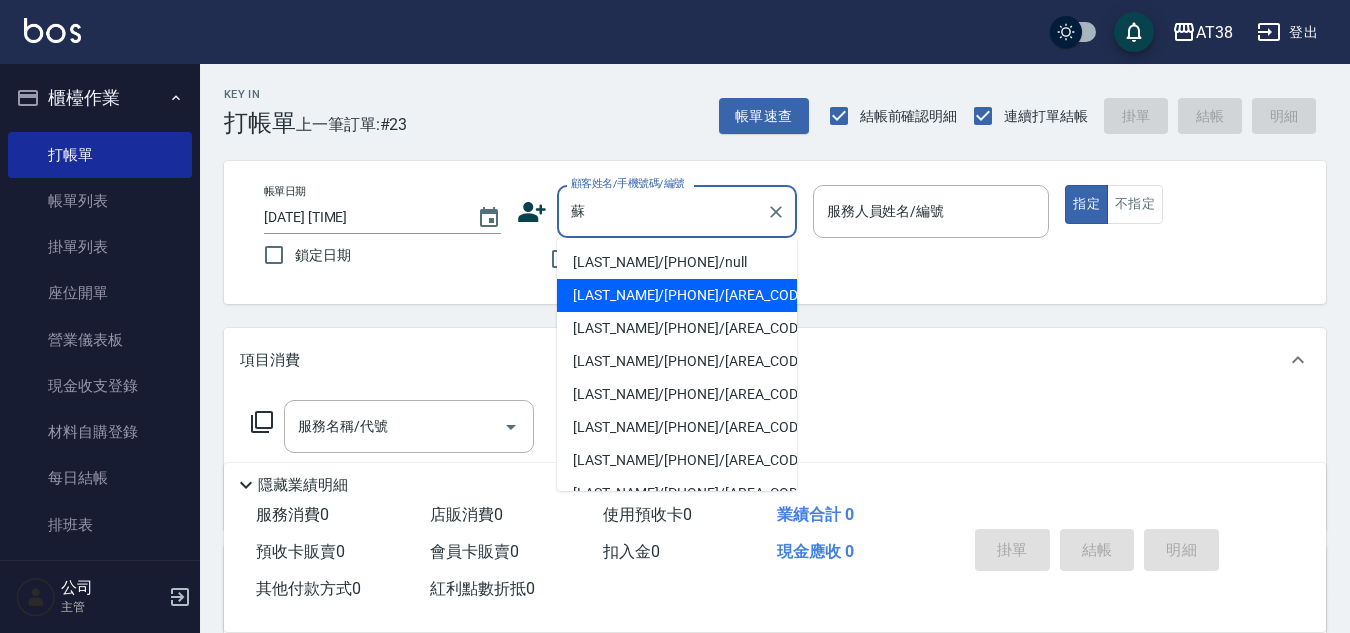 click on "[LAST_NAME]/[PHONE]/[AREA_CODE]" at bounding box center [677, 295] 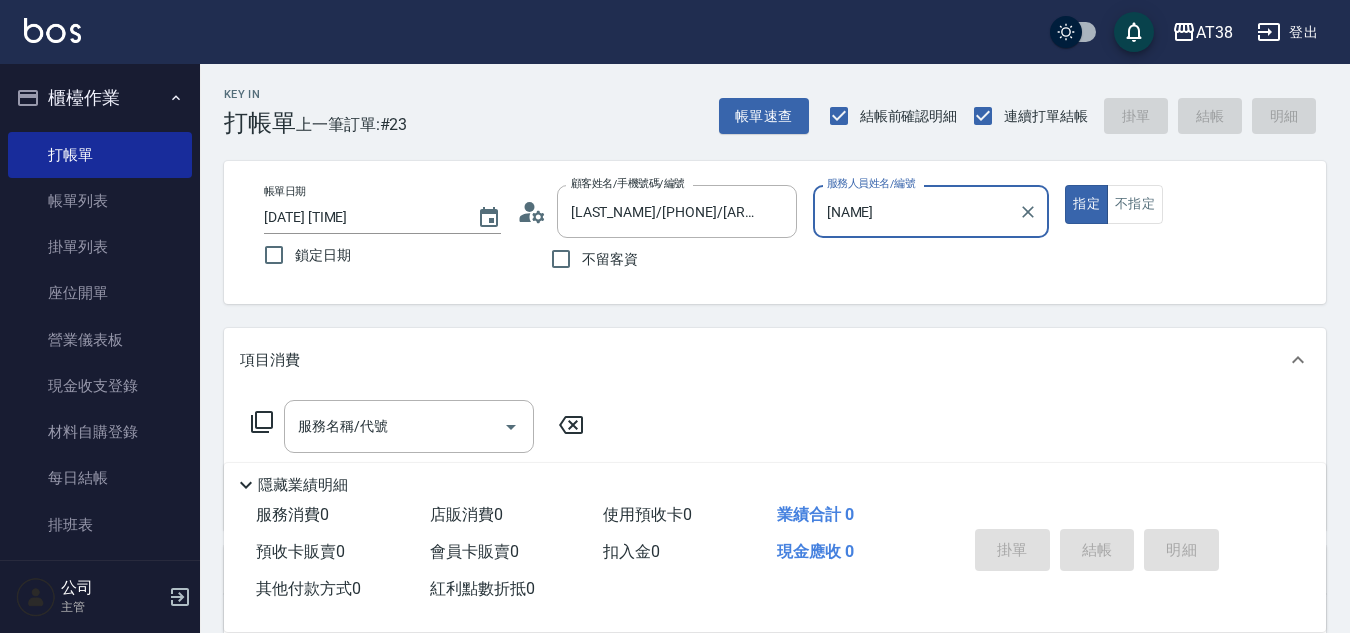 type on "[NAME]" 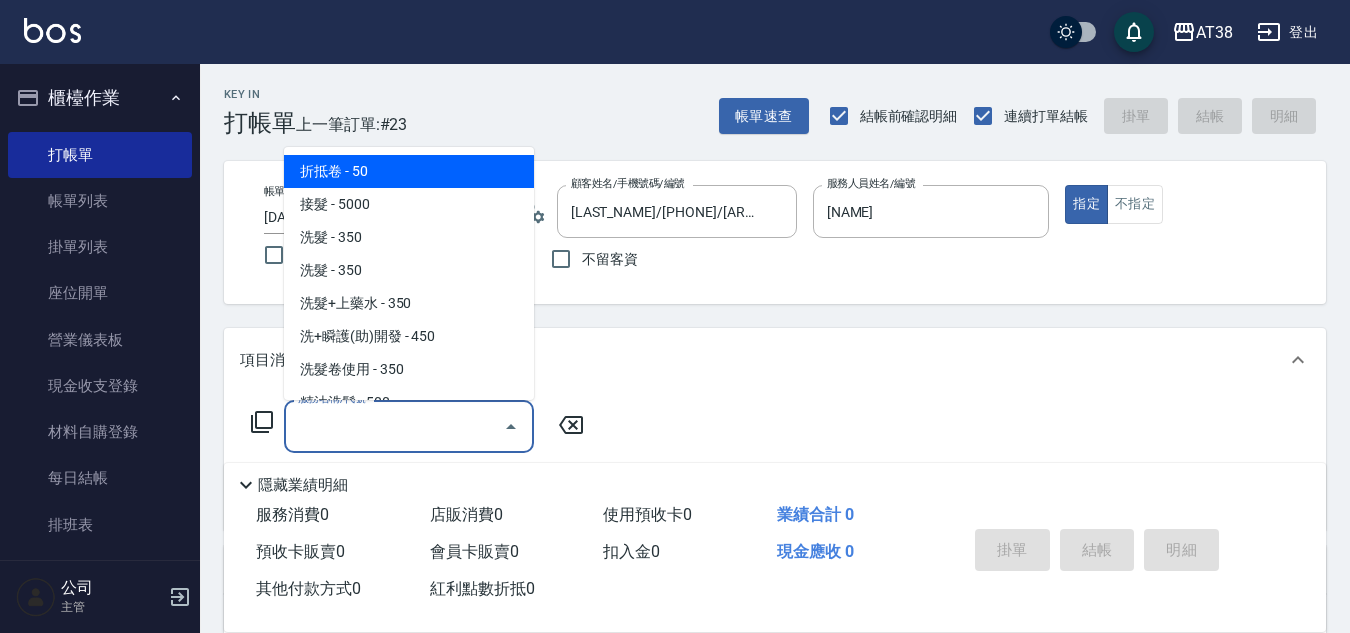 click on "服務名稱/代號" at bounding box center [394, 426] 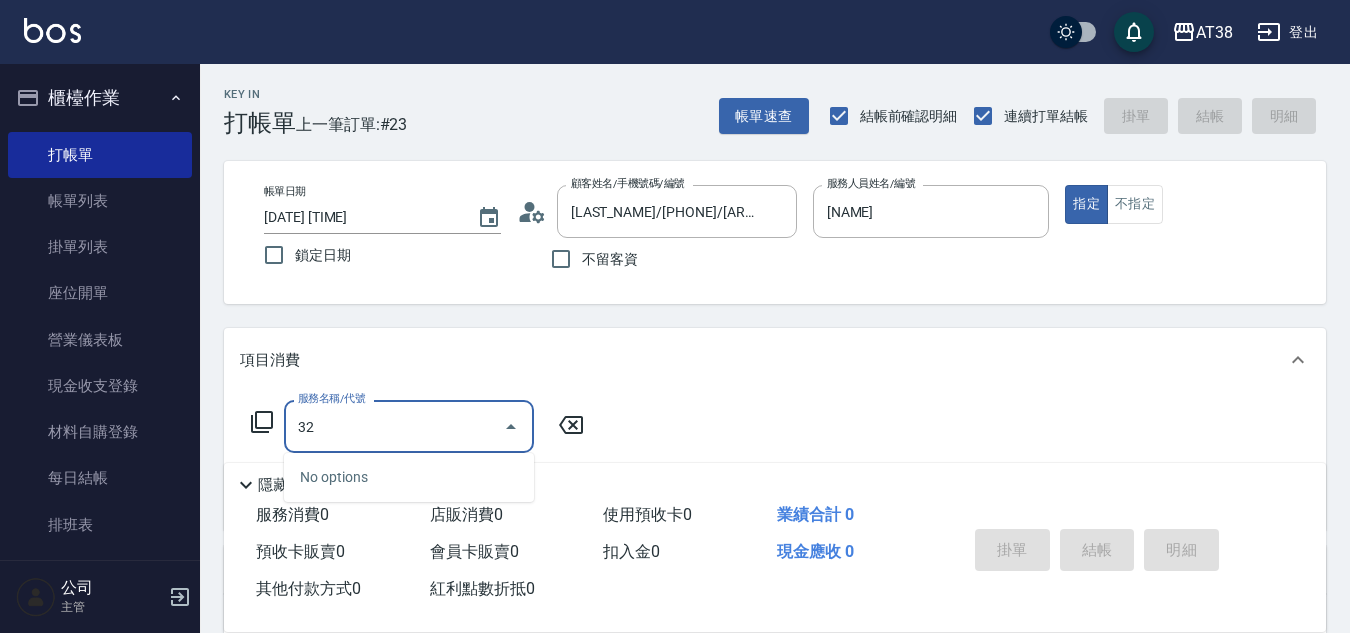 type on "327" 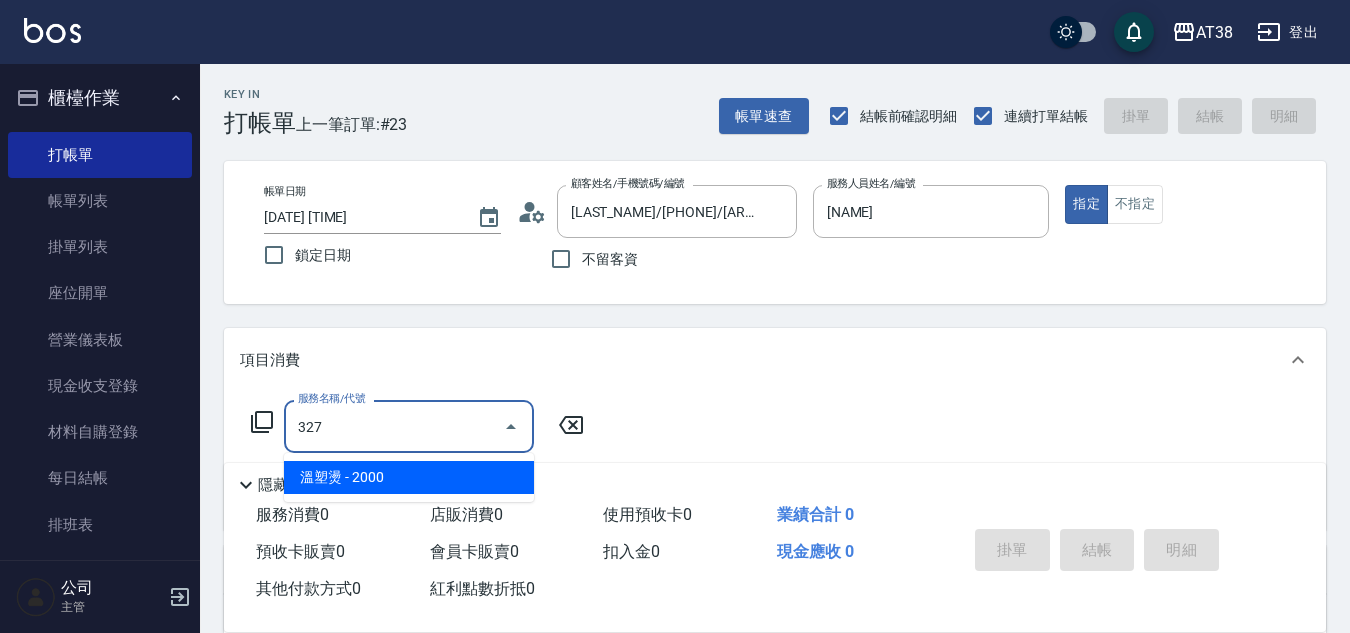 type on "200" 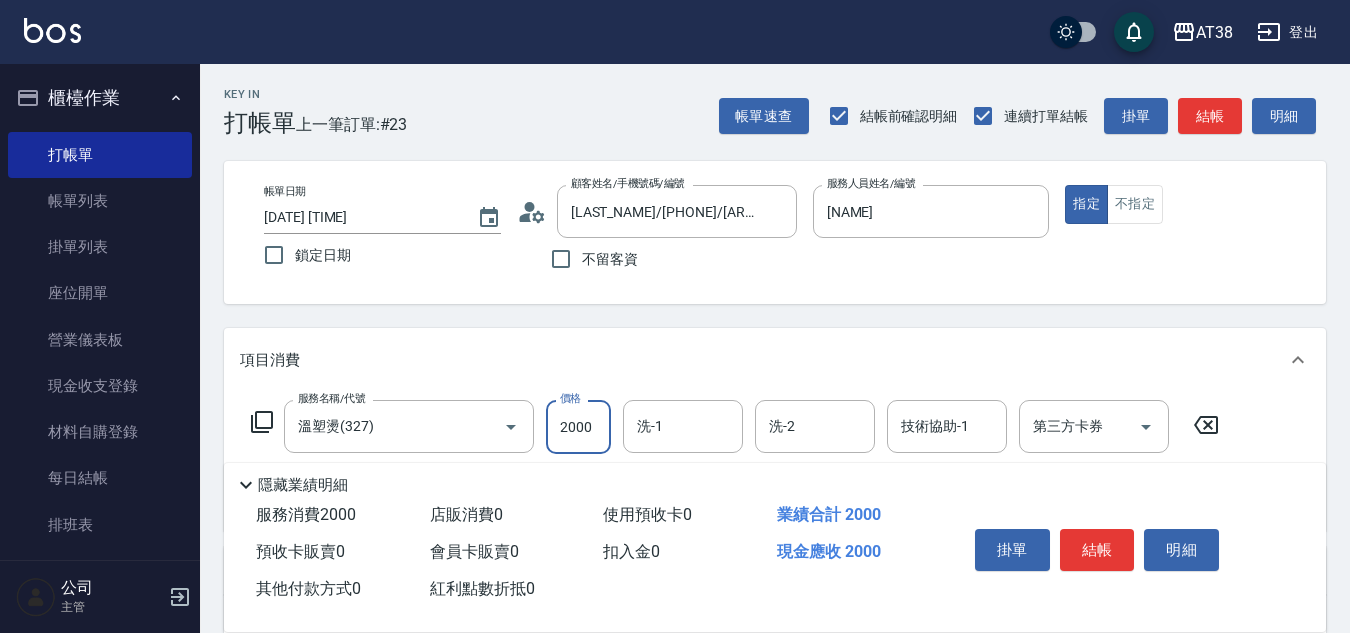 type on "3" 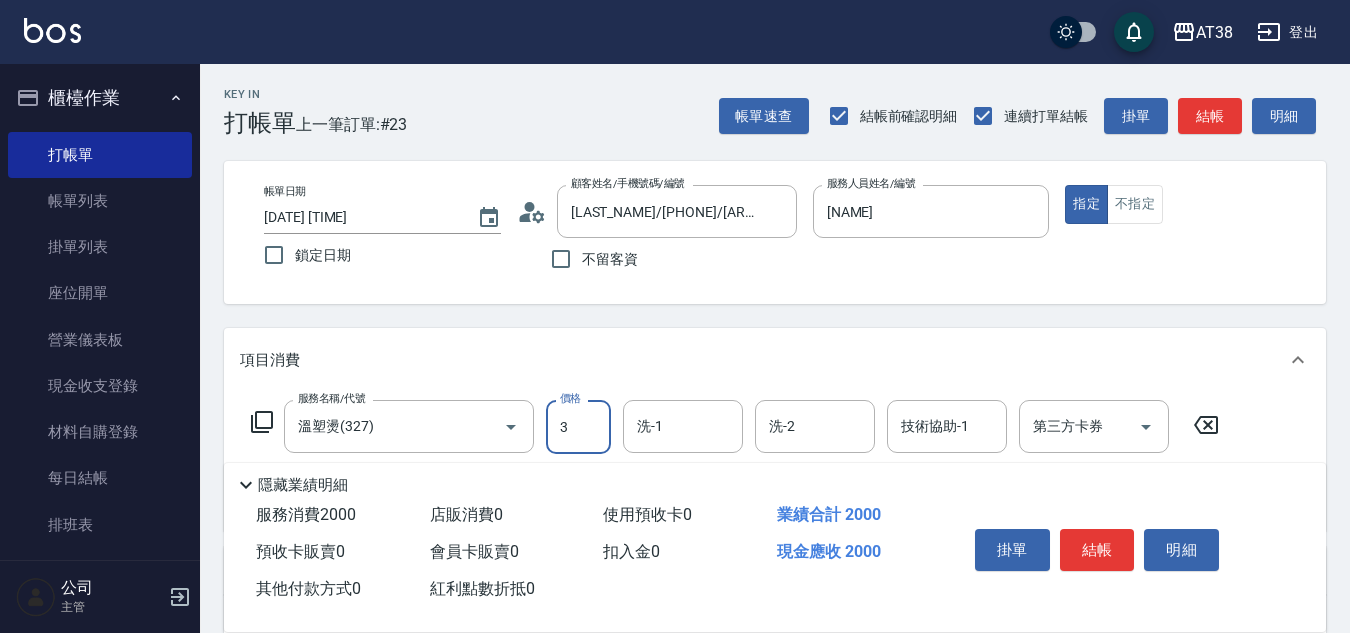 type on "0" 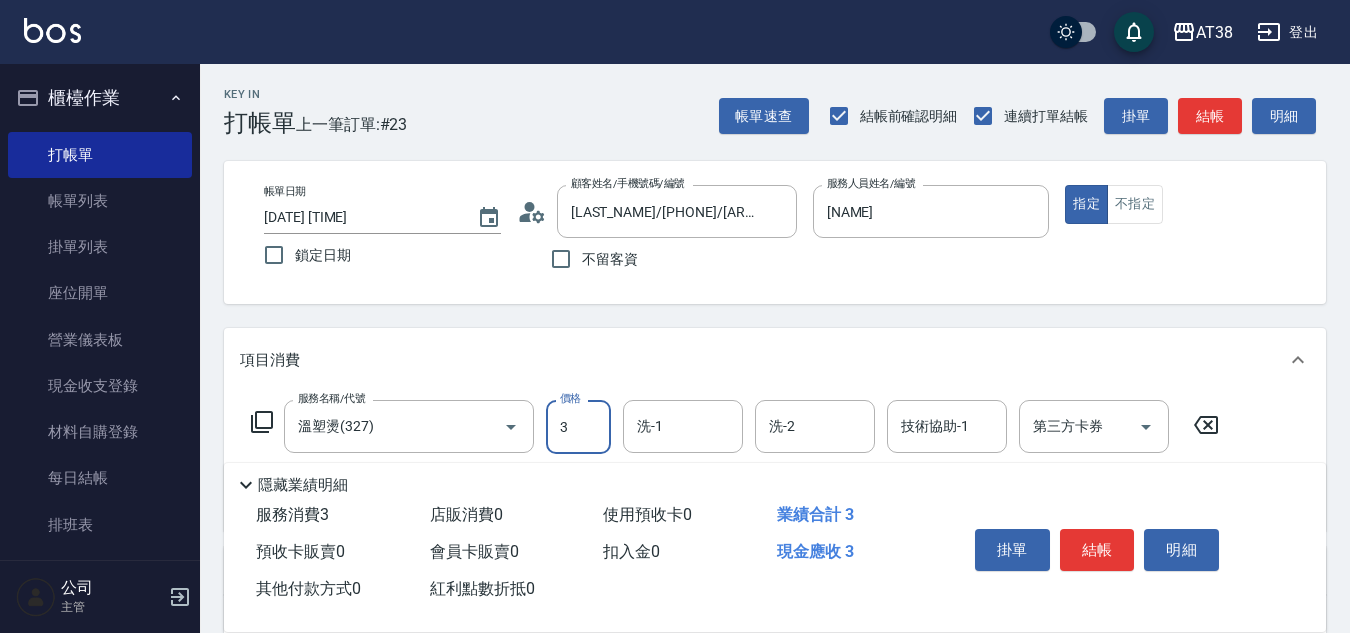 type on "35" 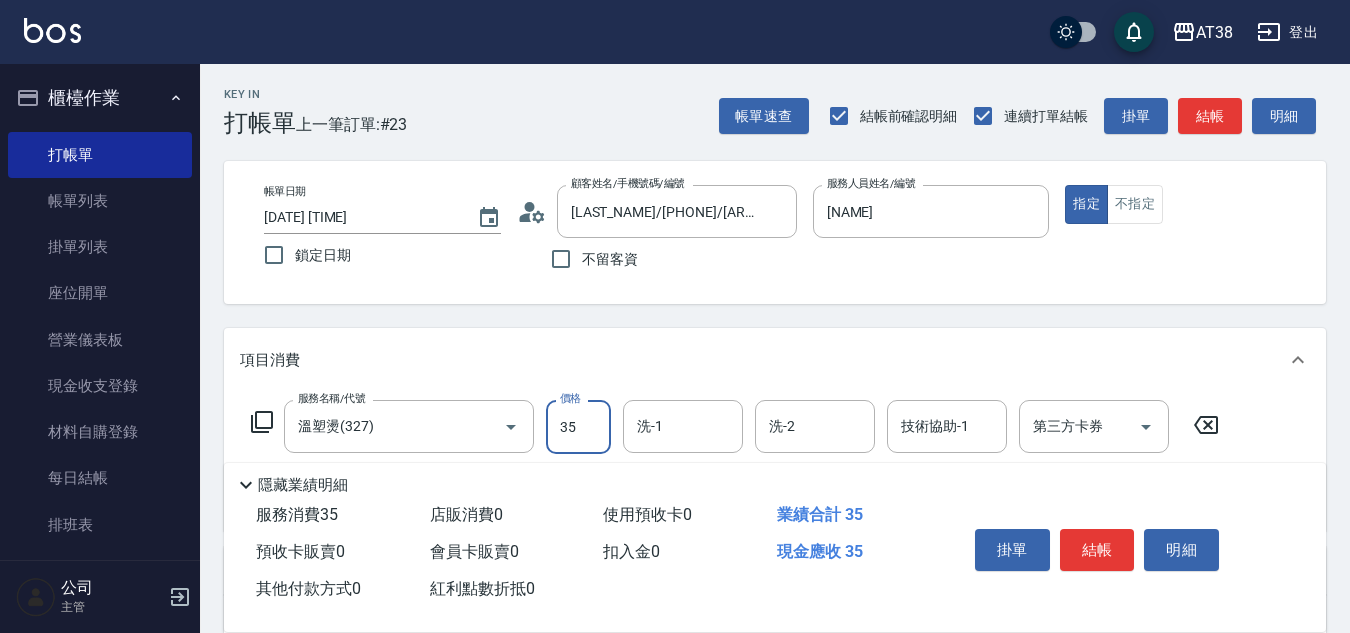 type on "30" 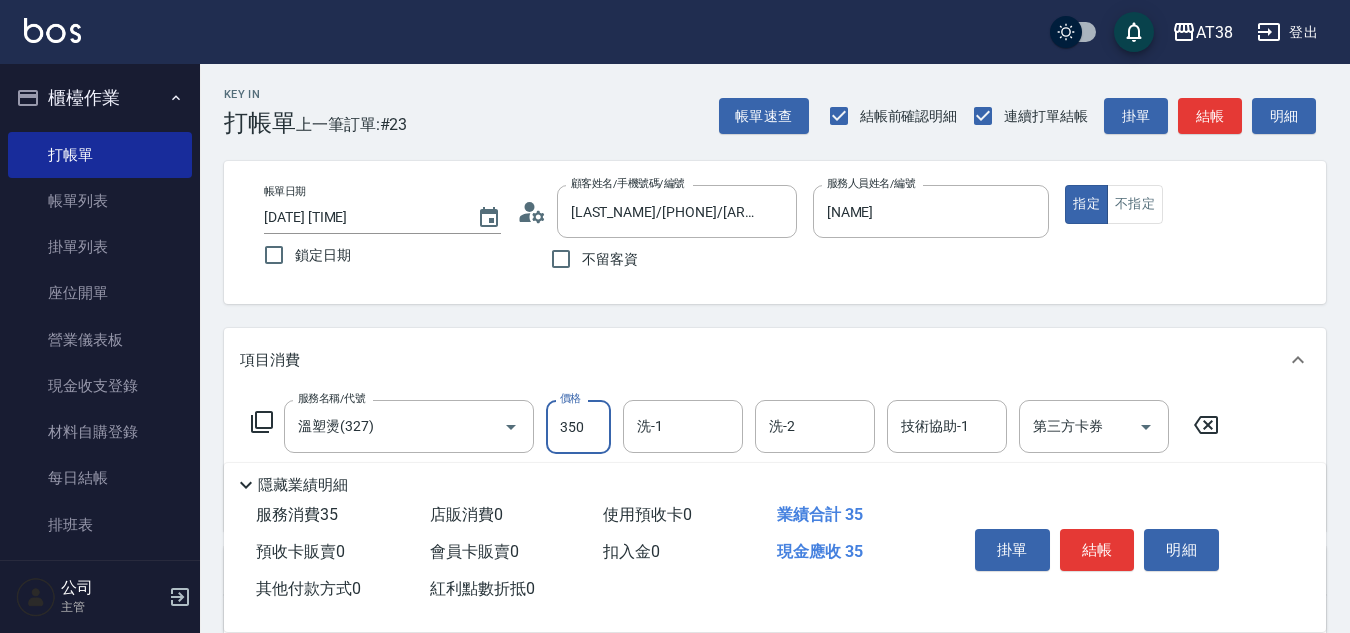 type on "350" 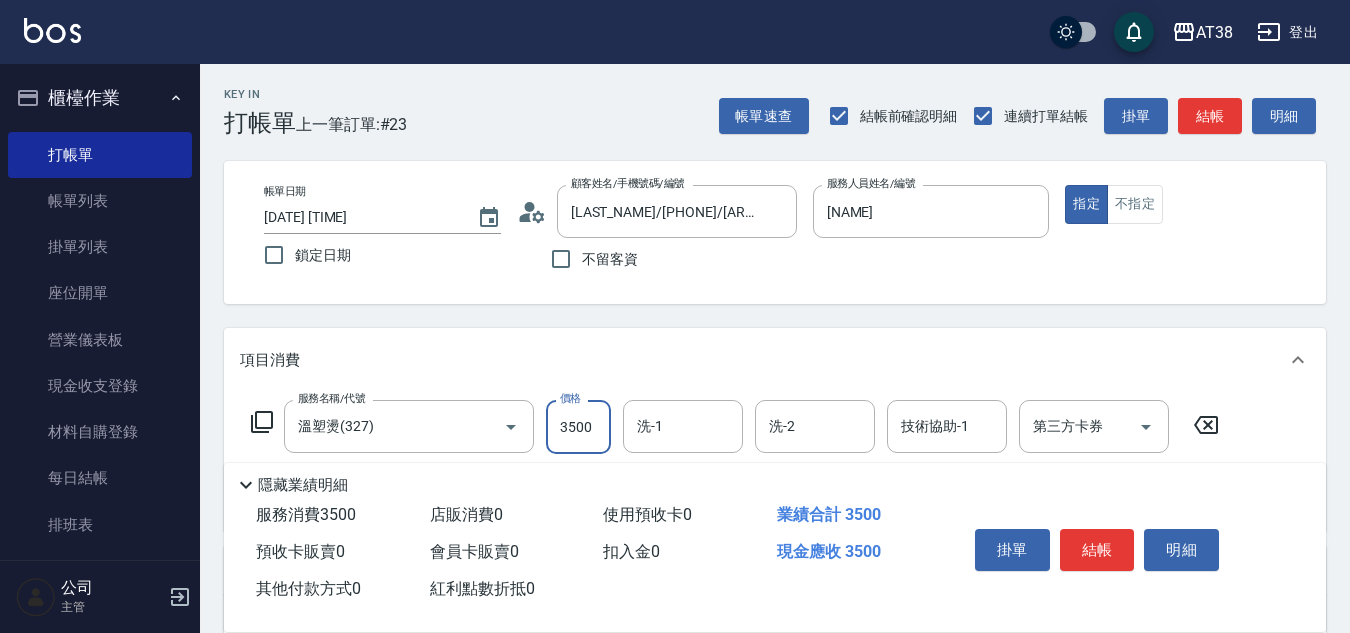 type on "3500" 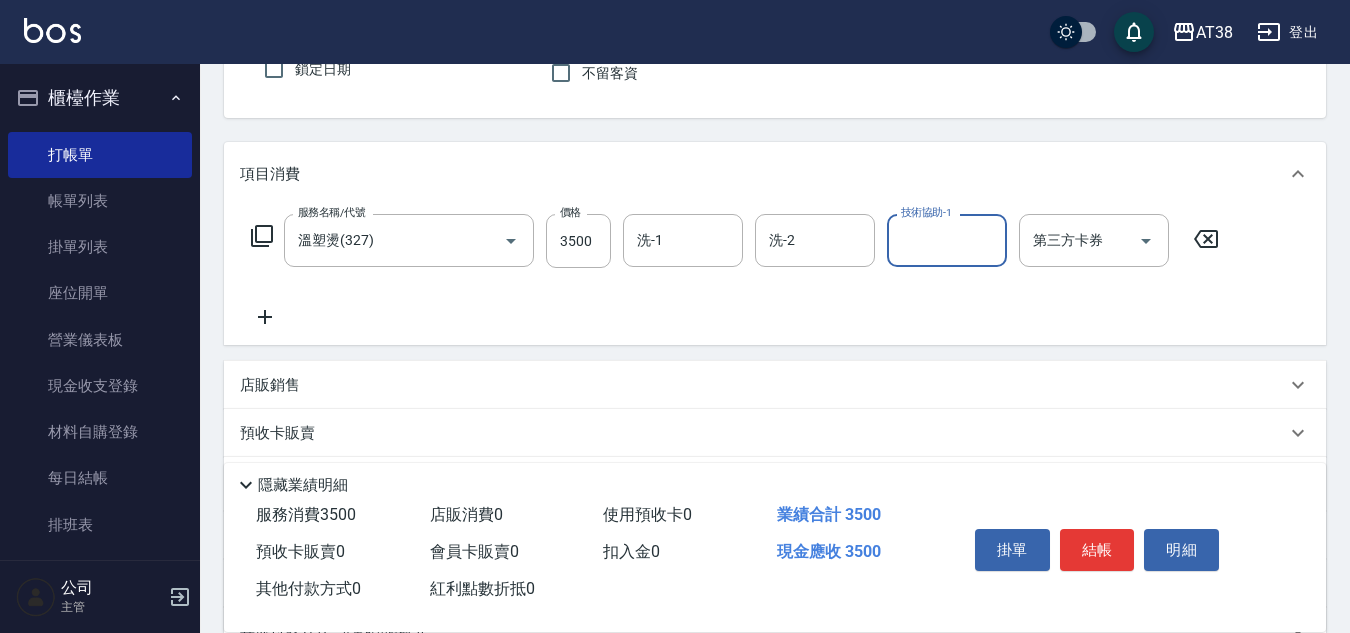 scroll, scrollTop: 200, scrollLeft: 0, axis: vertical 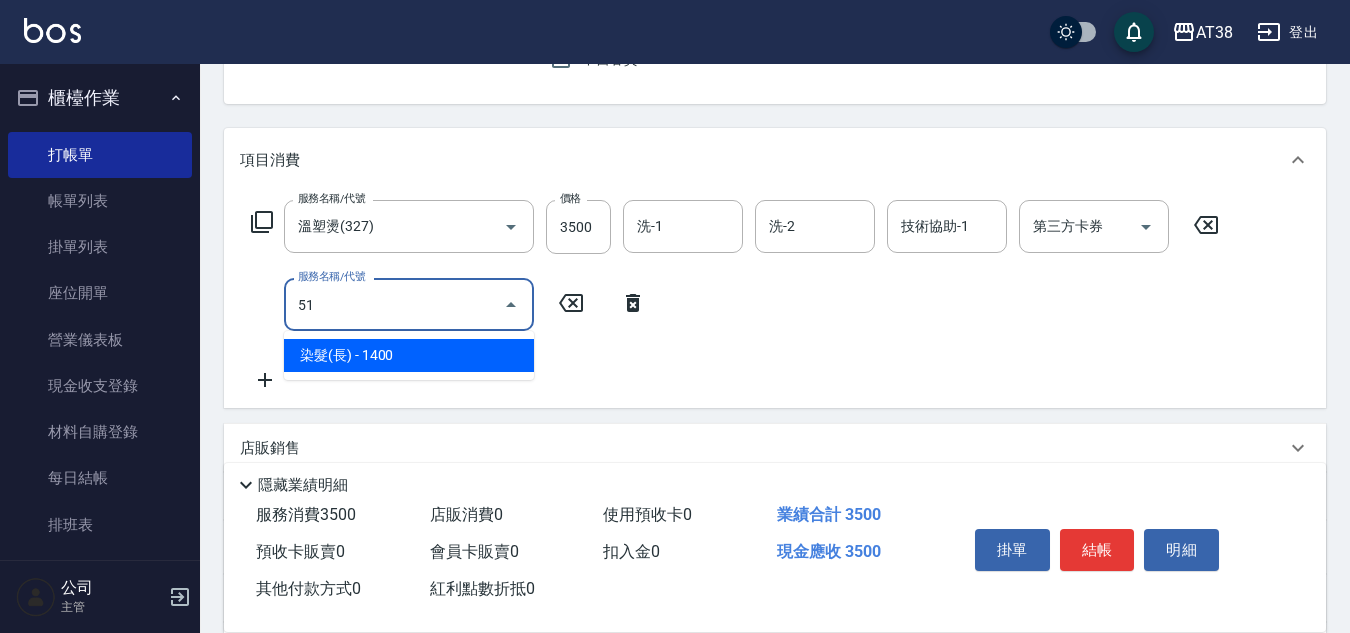 type on "514" 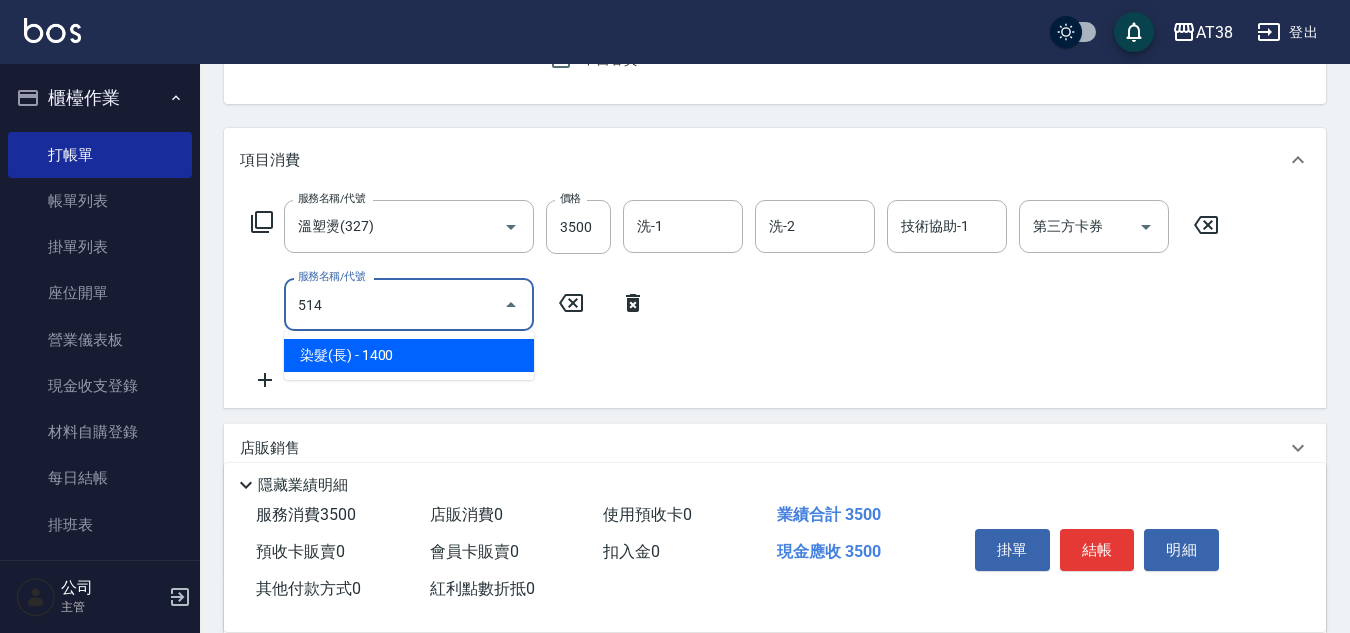 type on "490" 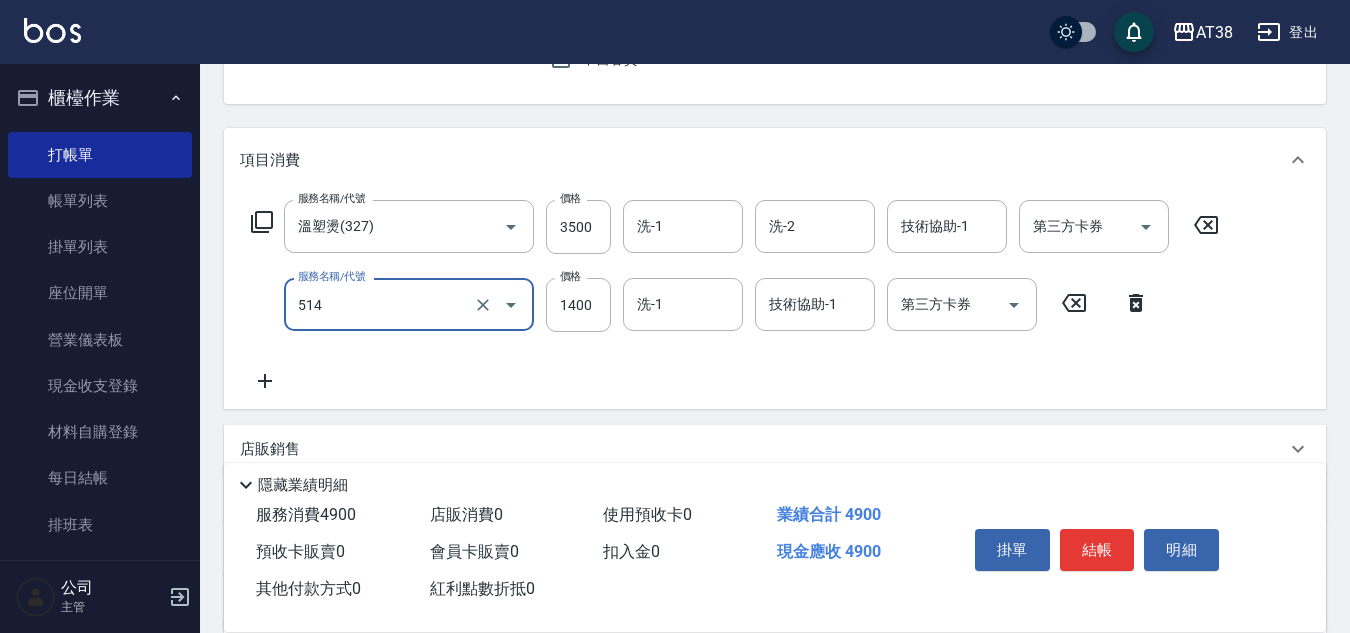 type on "染髮(長)(514)" 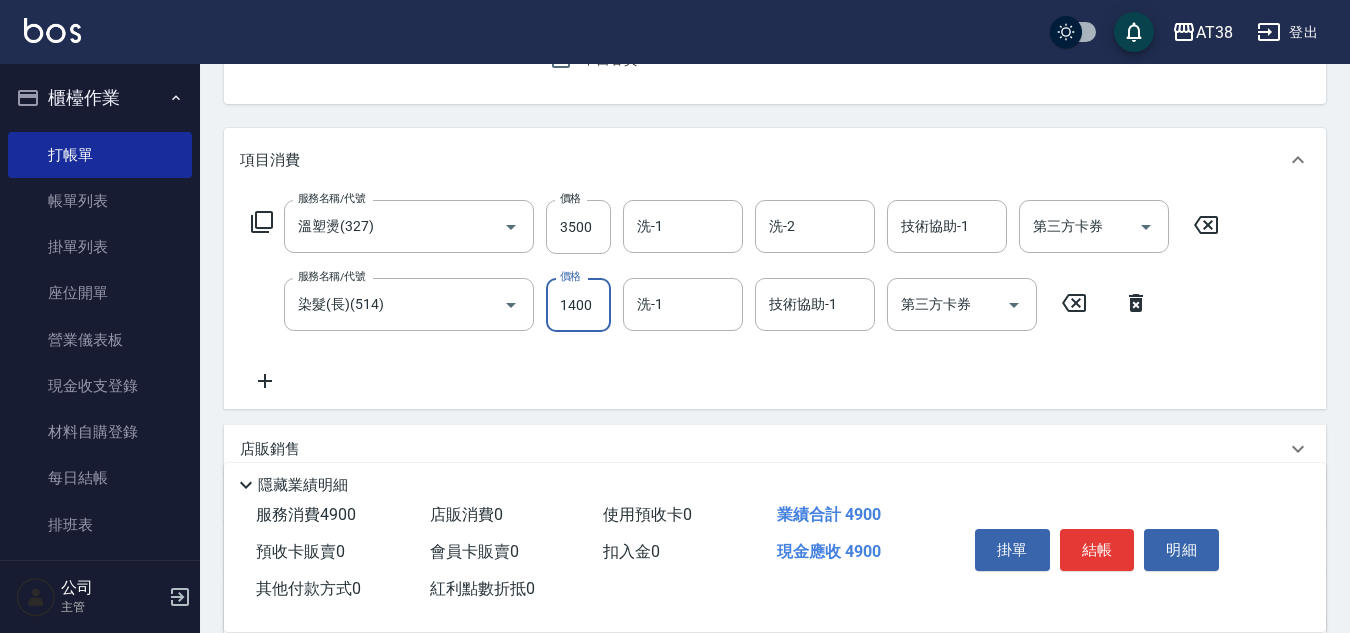 type on "350" 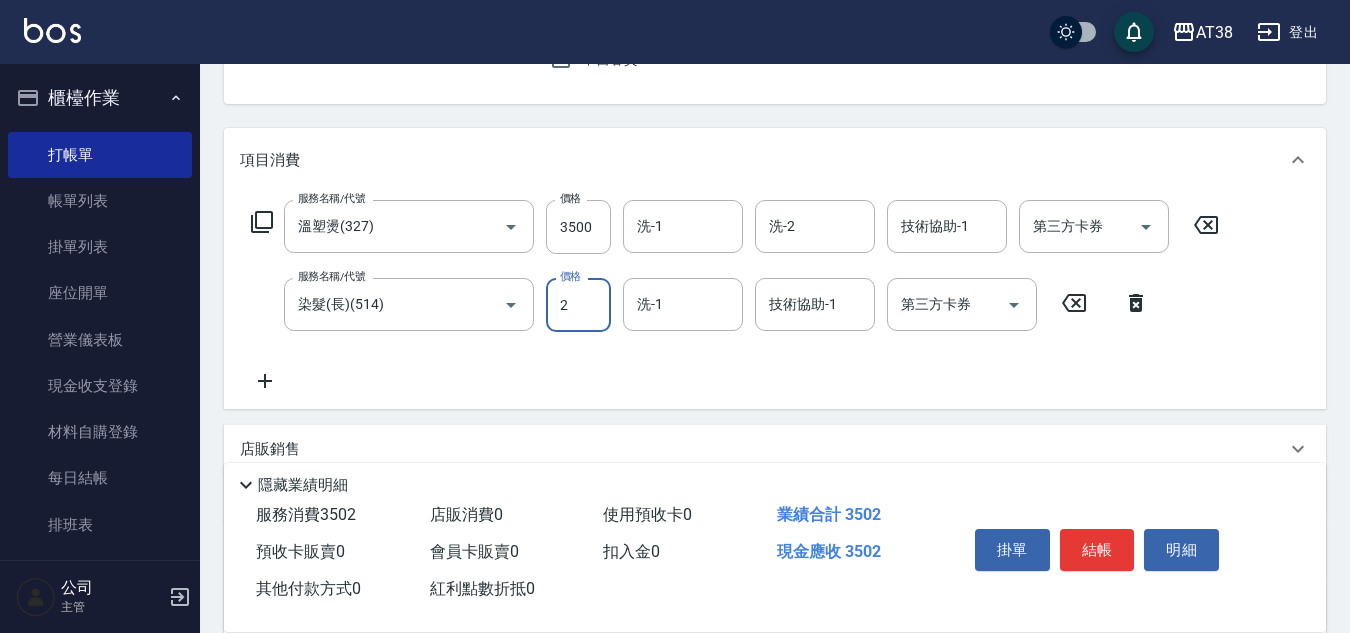 type on "25" 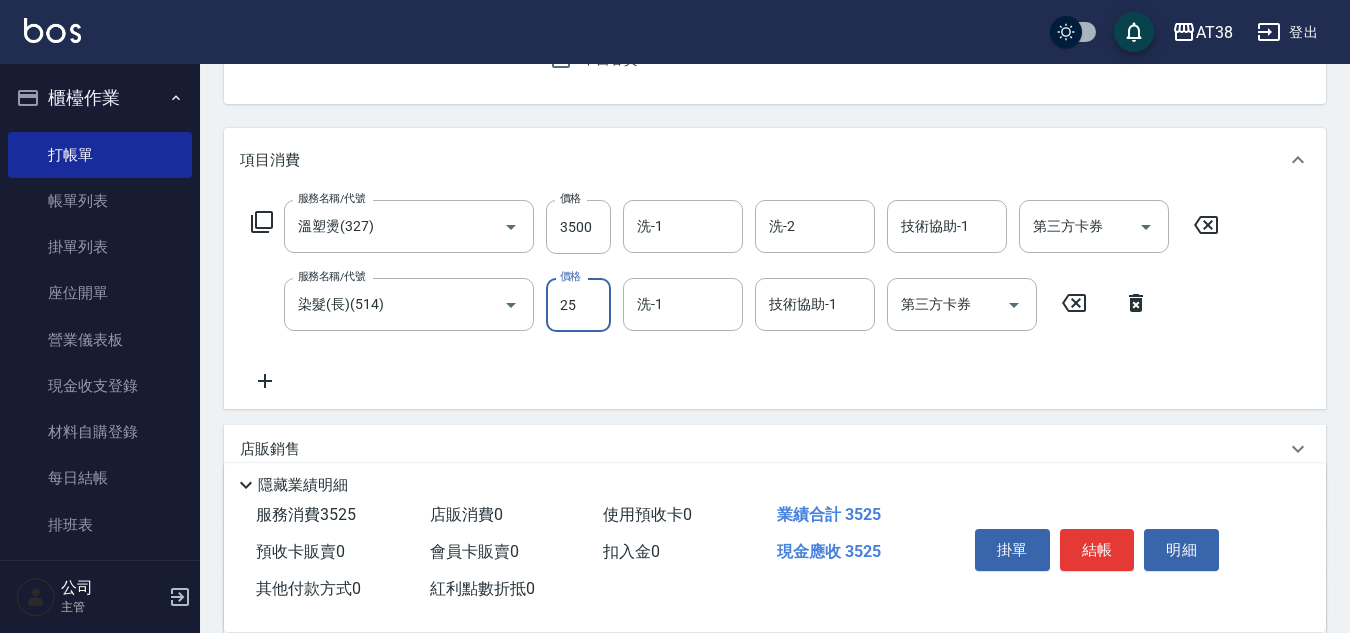 type on "370" 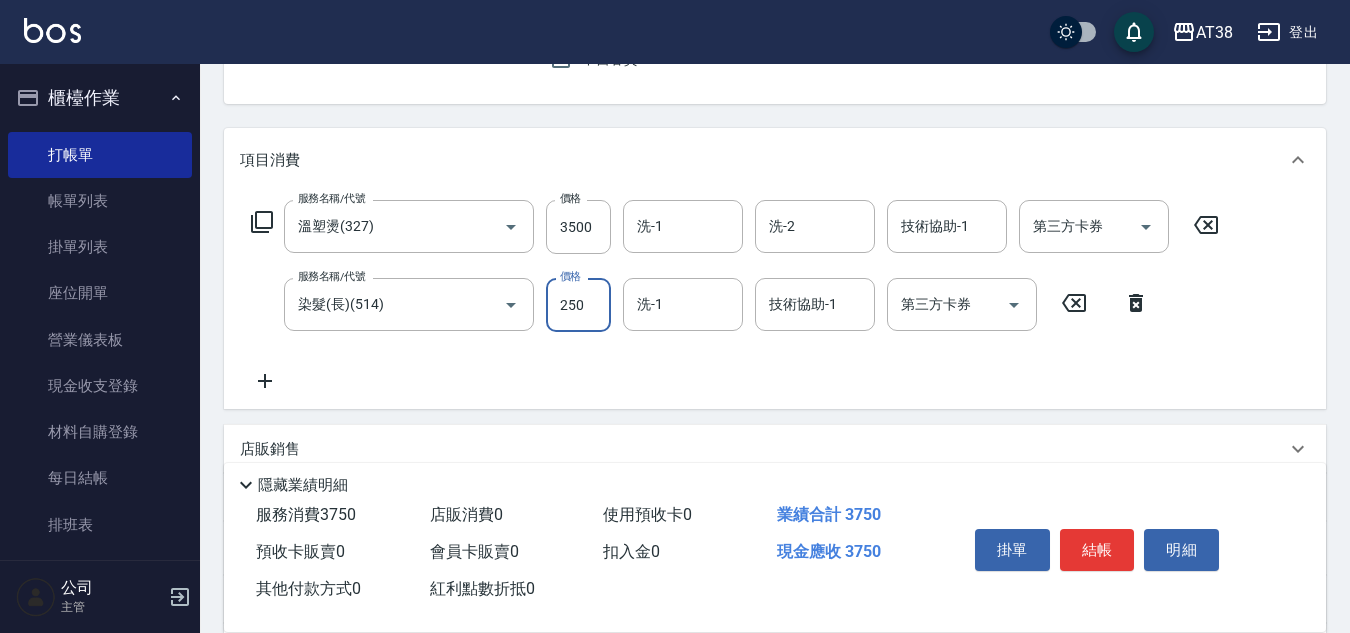 type on "600" 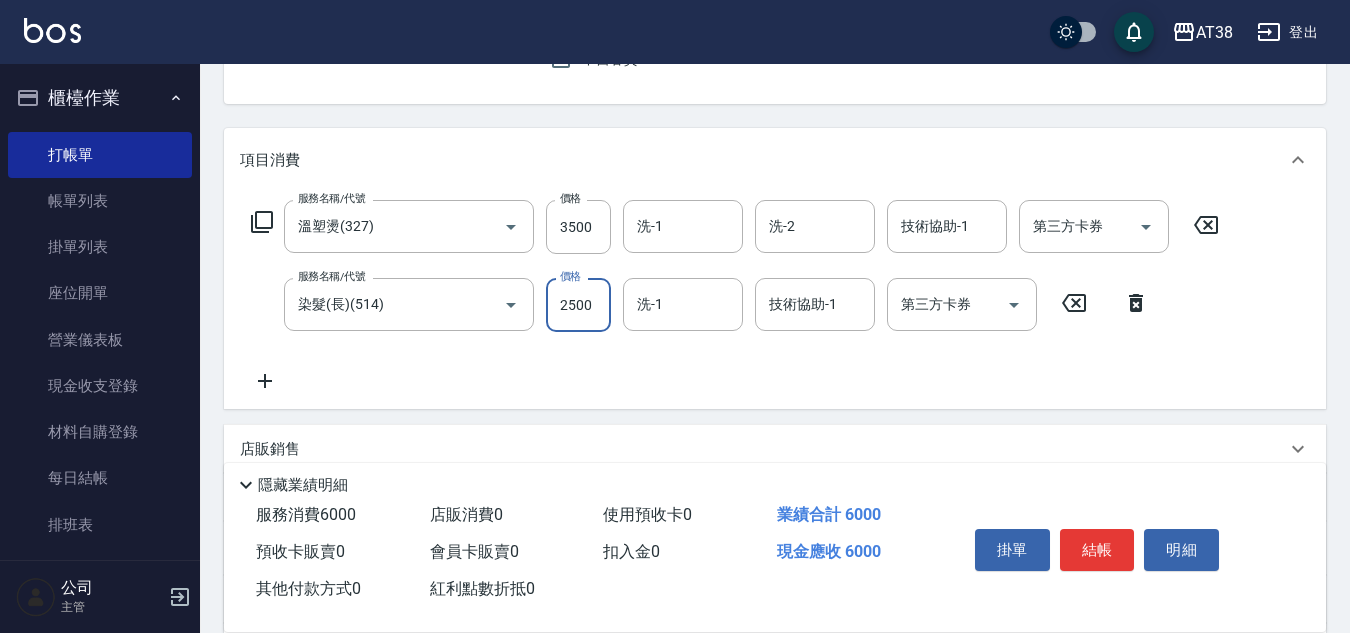 type on "2500" 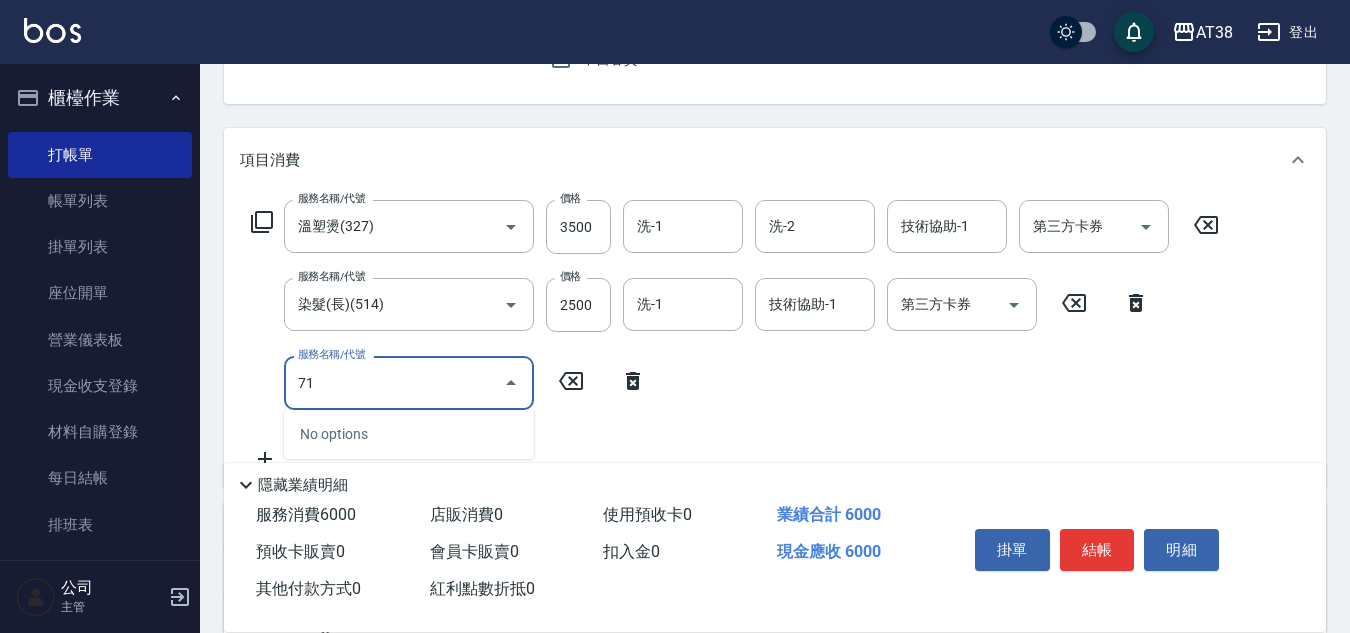 type on "714" 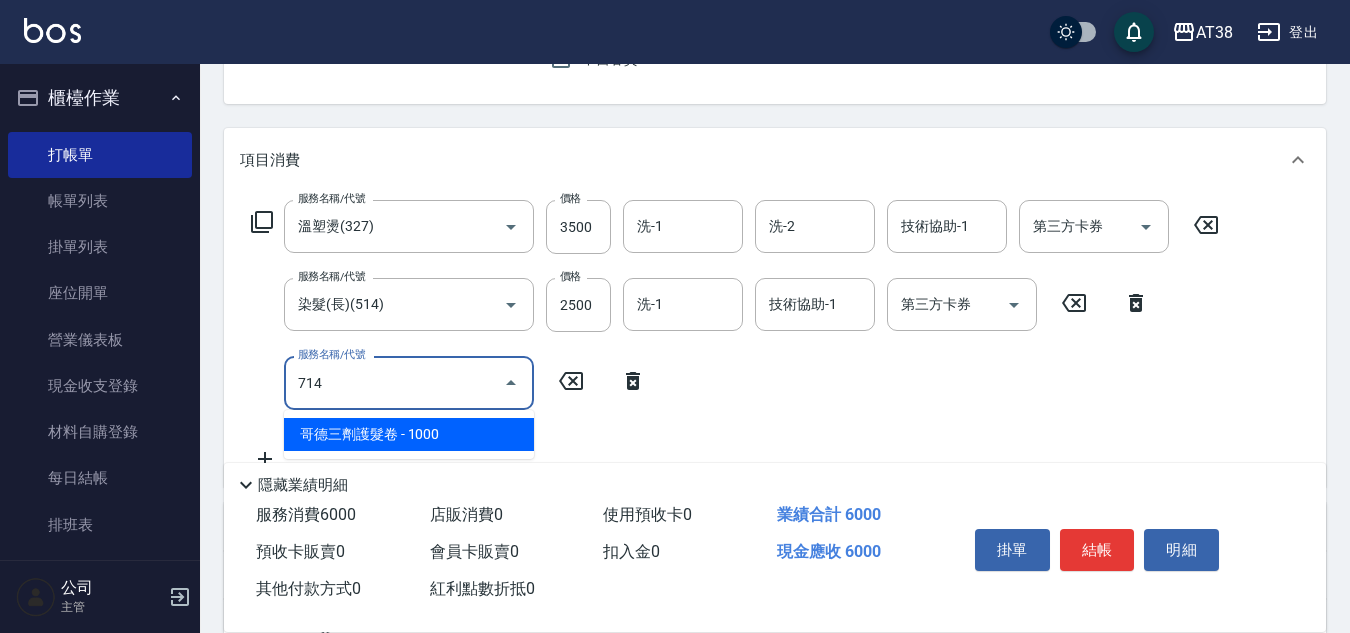 type on "700" 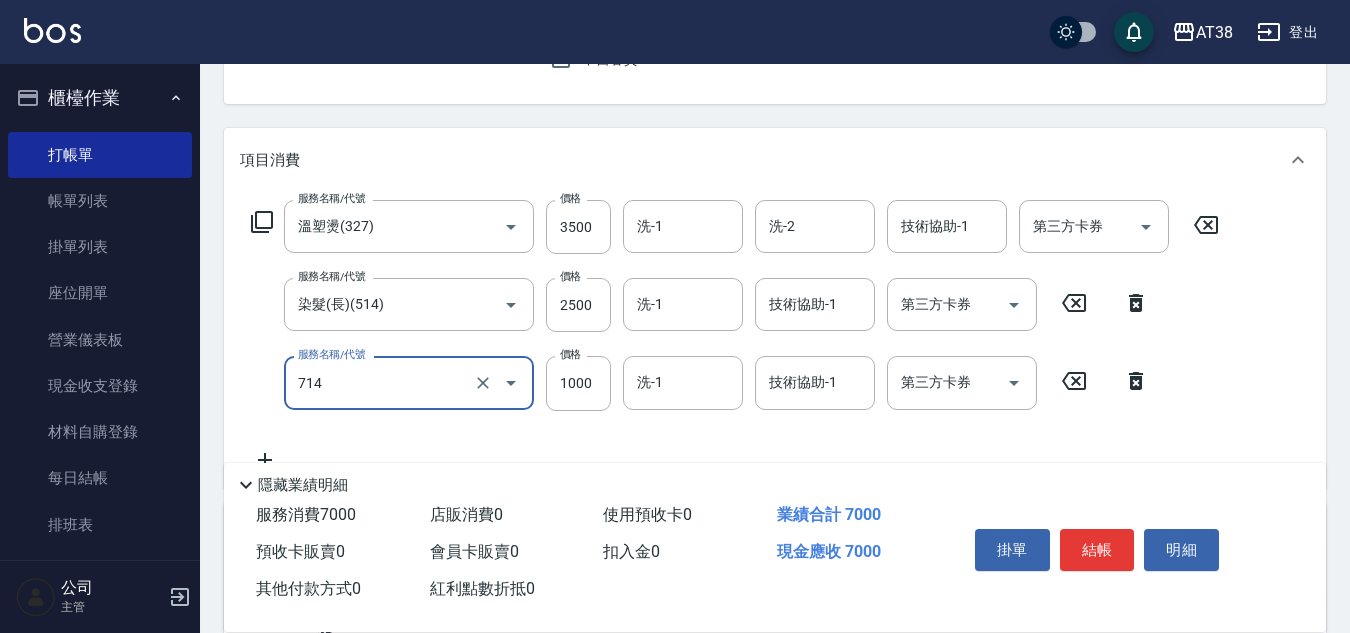type on "哥德三劑護髮卷(714)" 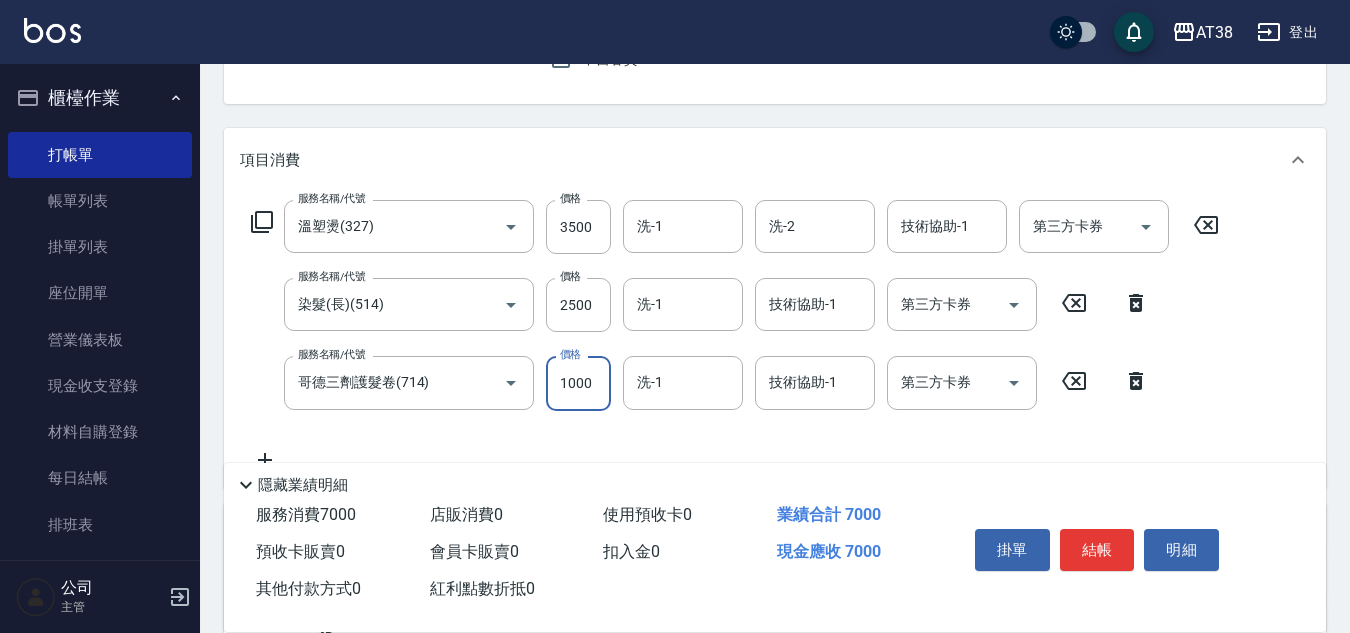 type on "1" 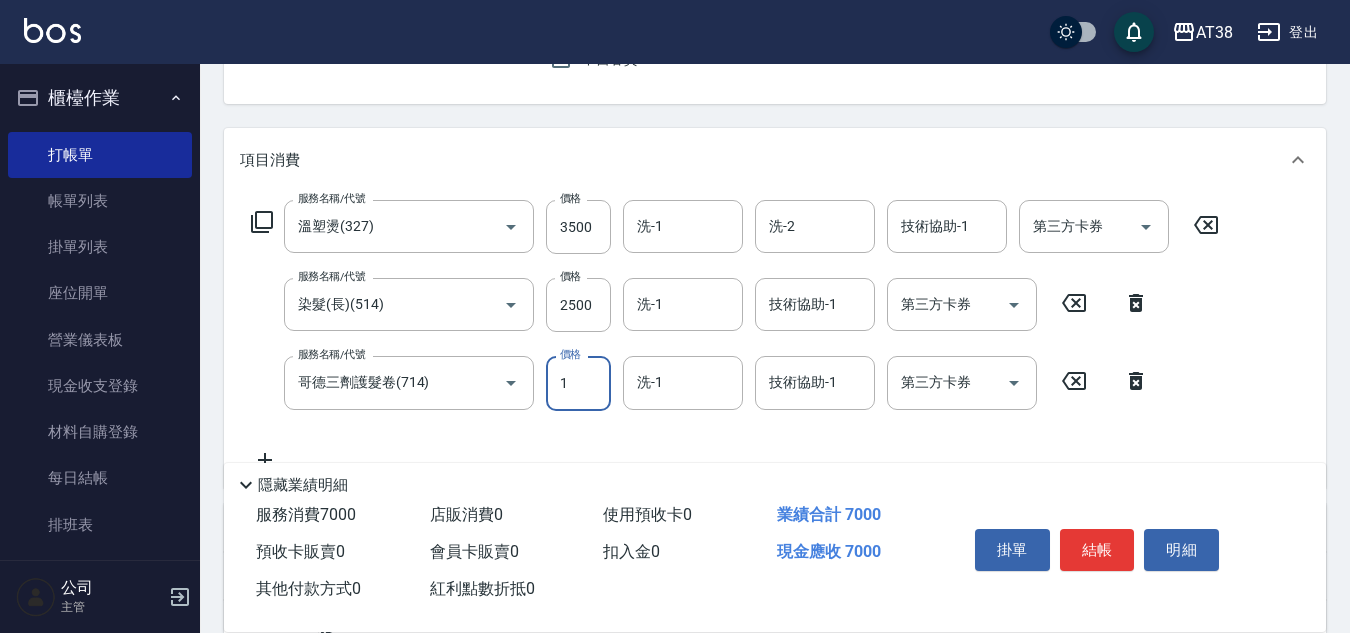 type on "600" 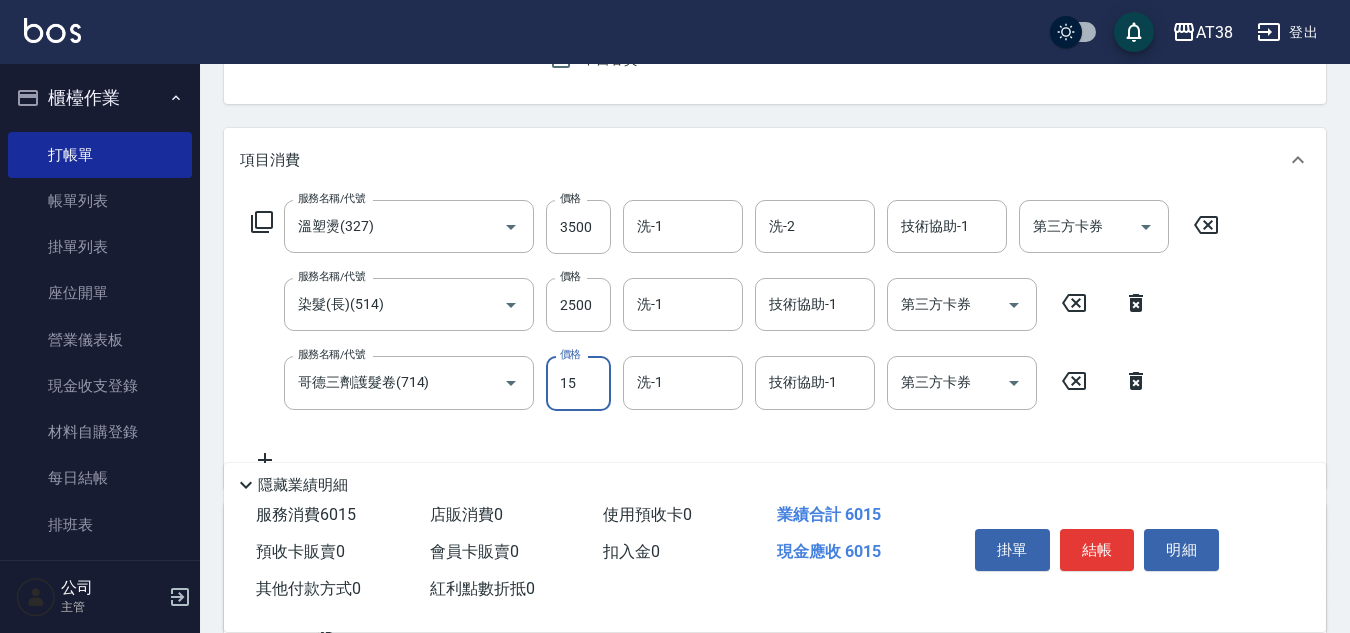 type on "150" 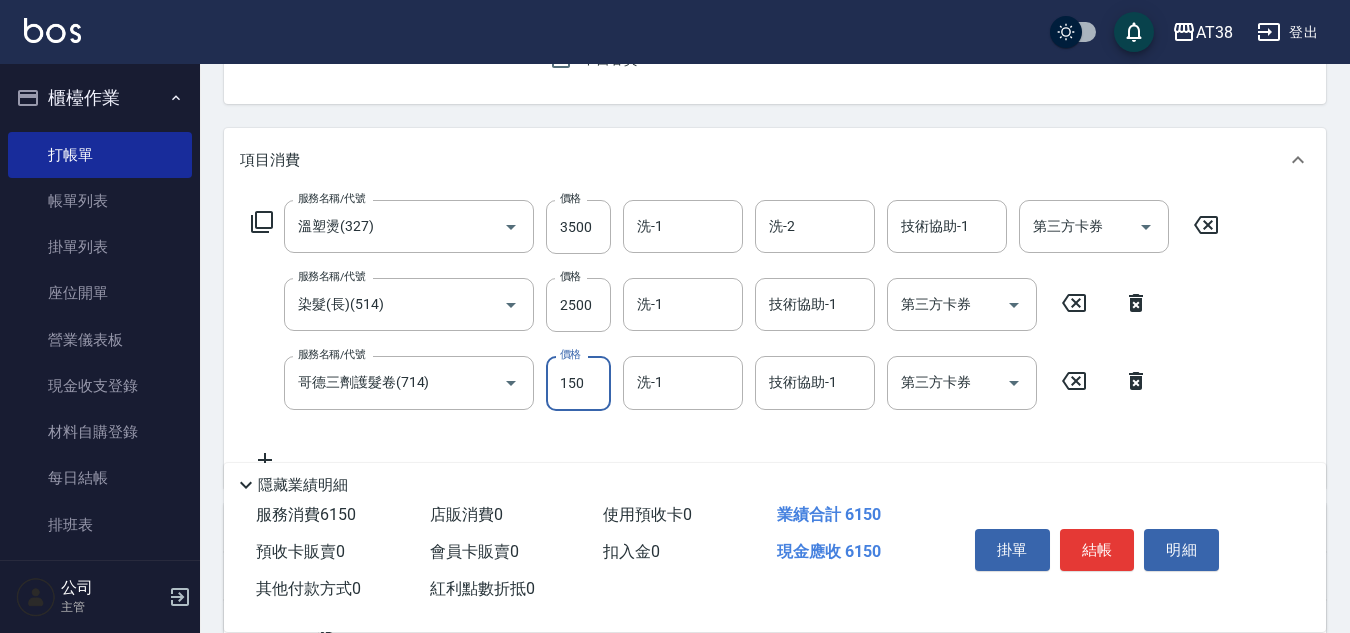 type on "1500" 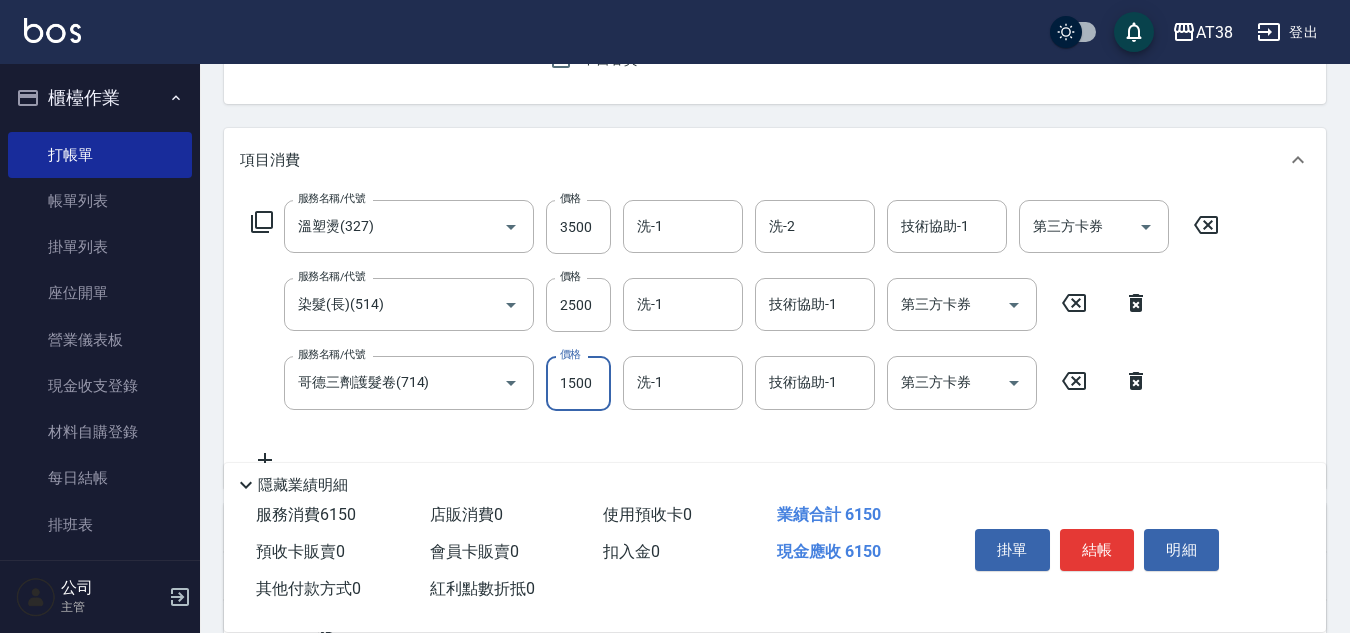 type on "750" 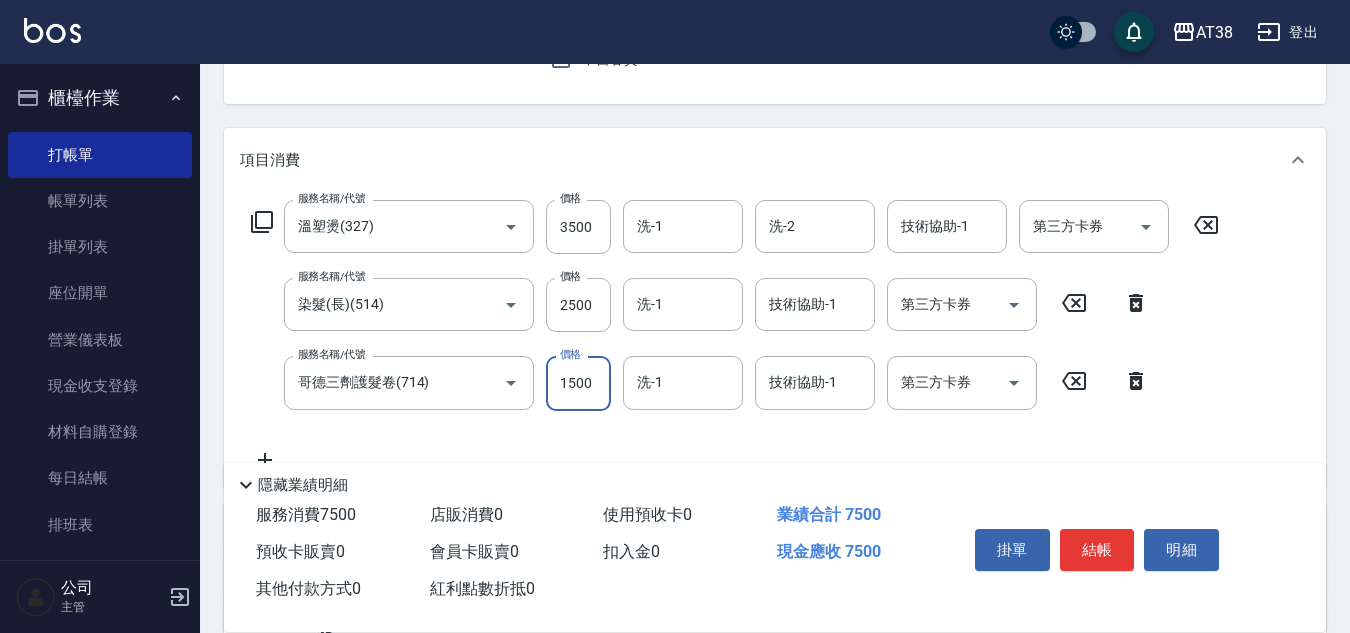 type on "1500" 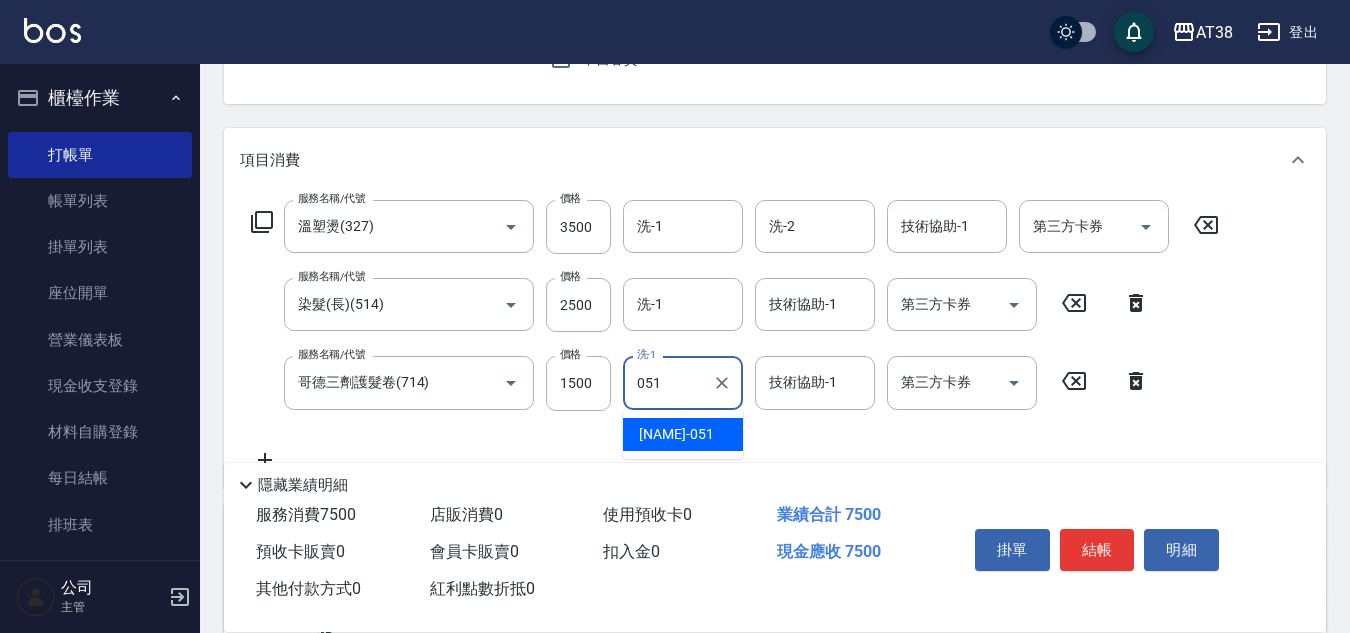type on "[NAME]" 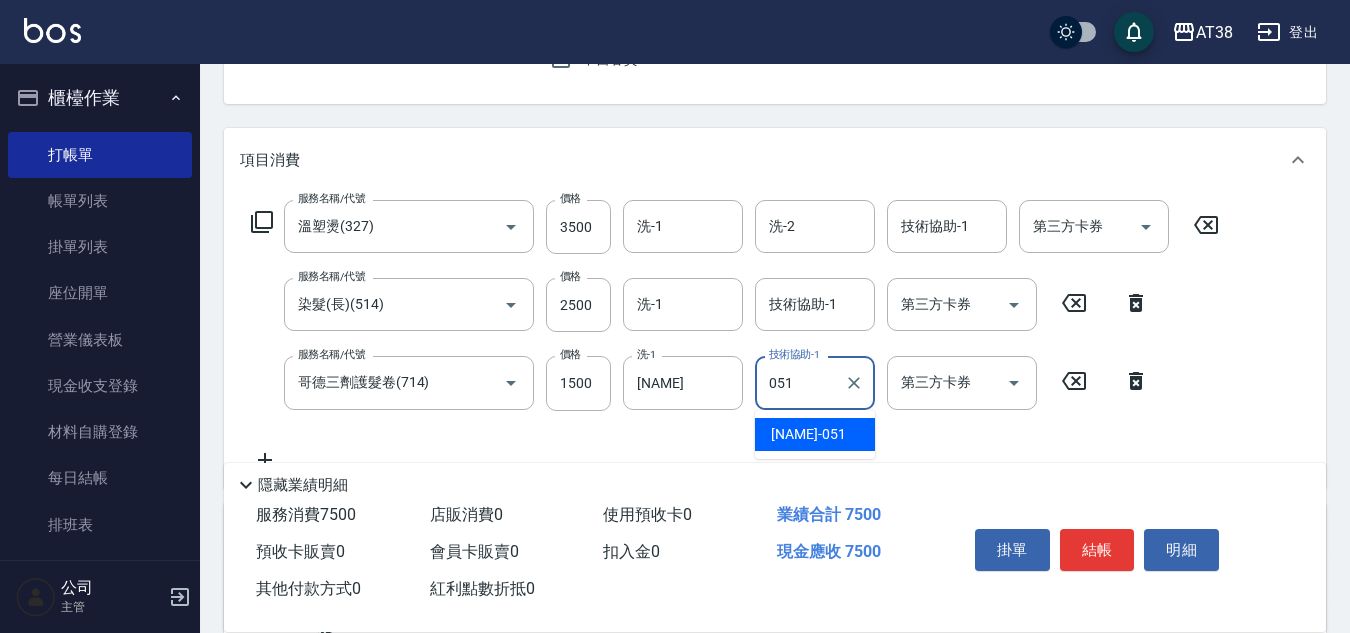 type on "[NAME]" 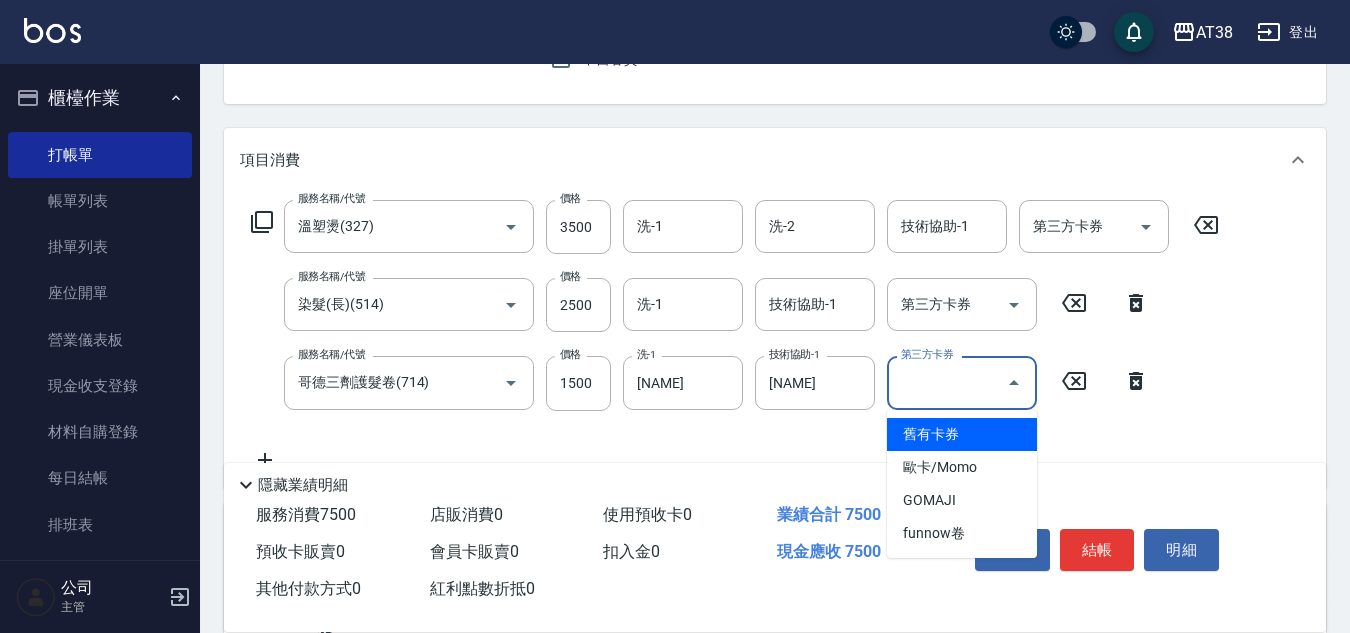 type on "舊有卡券" 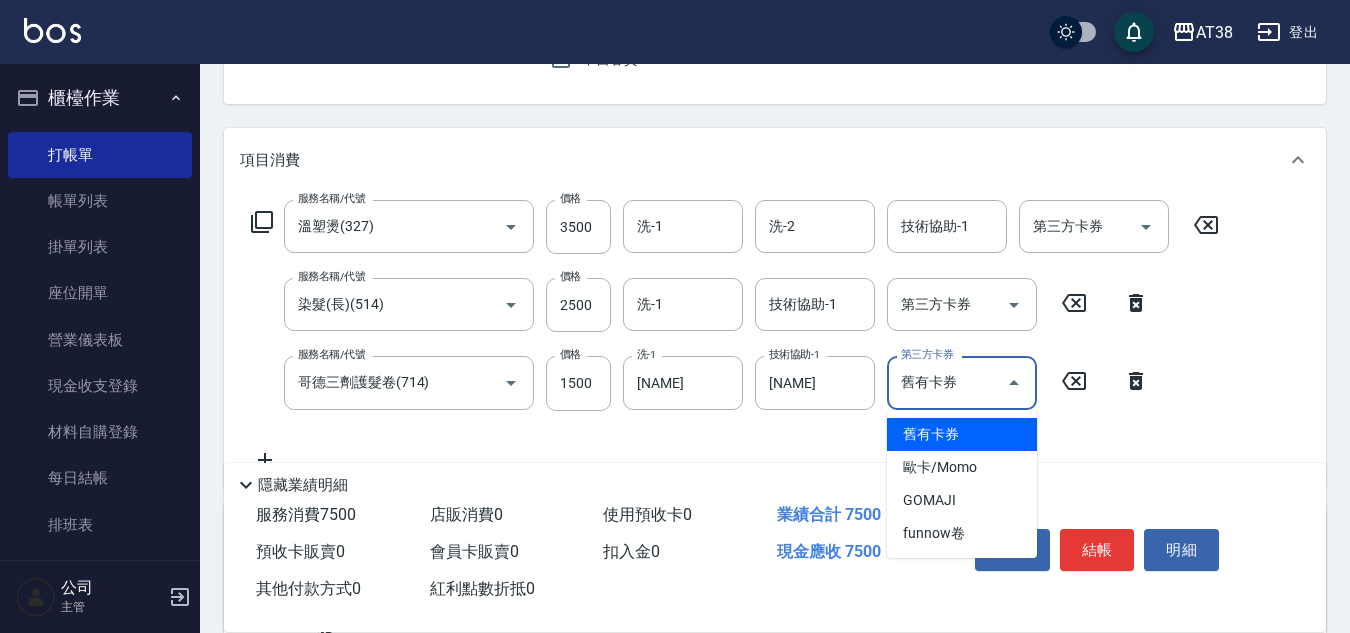 type on "600" 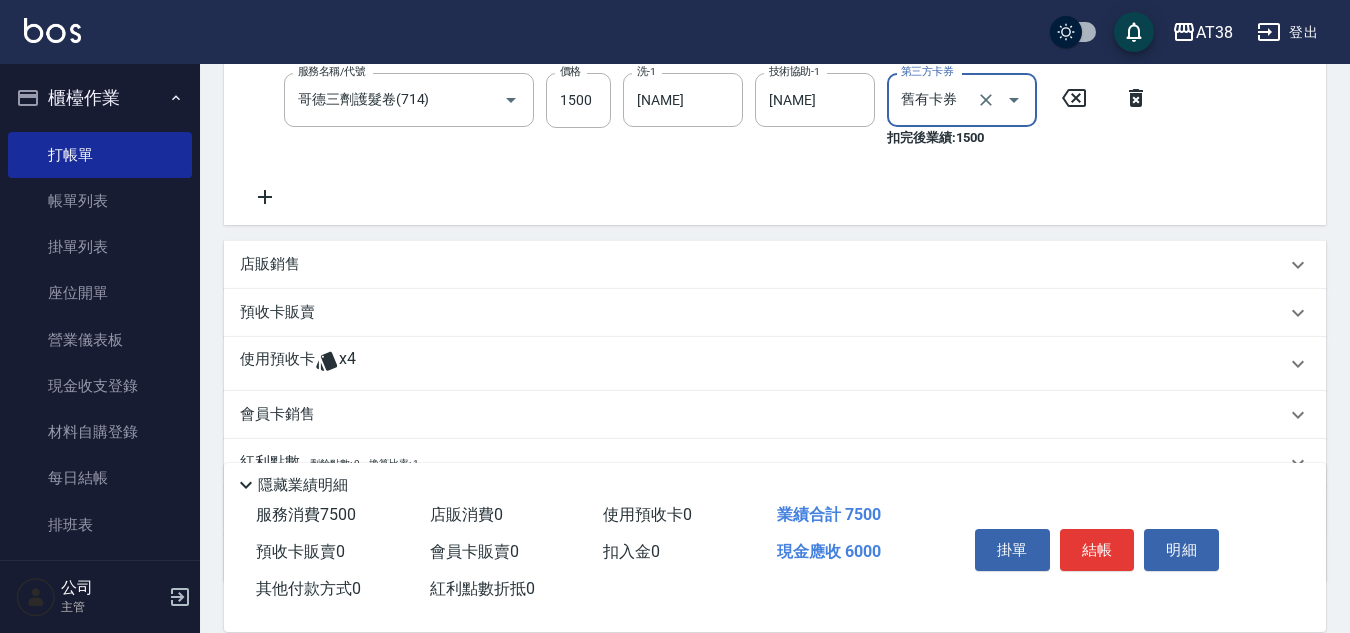 scroll, scrollTop: 500, scrollLeft: 0, axis: vertical 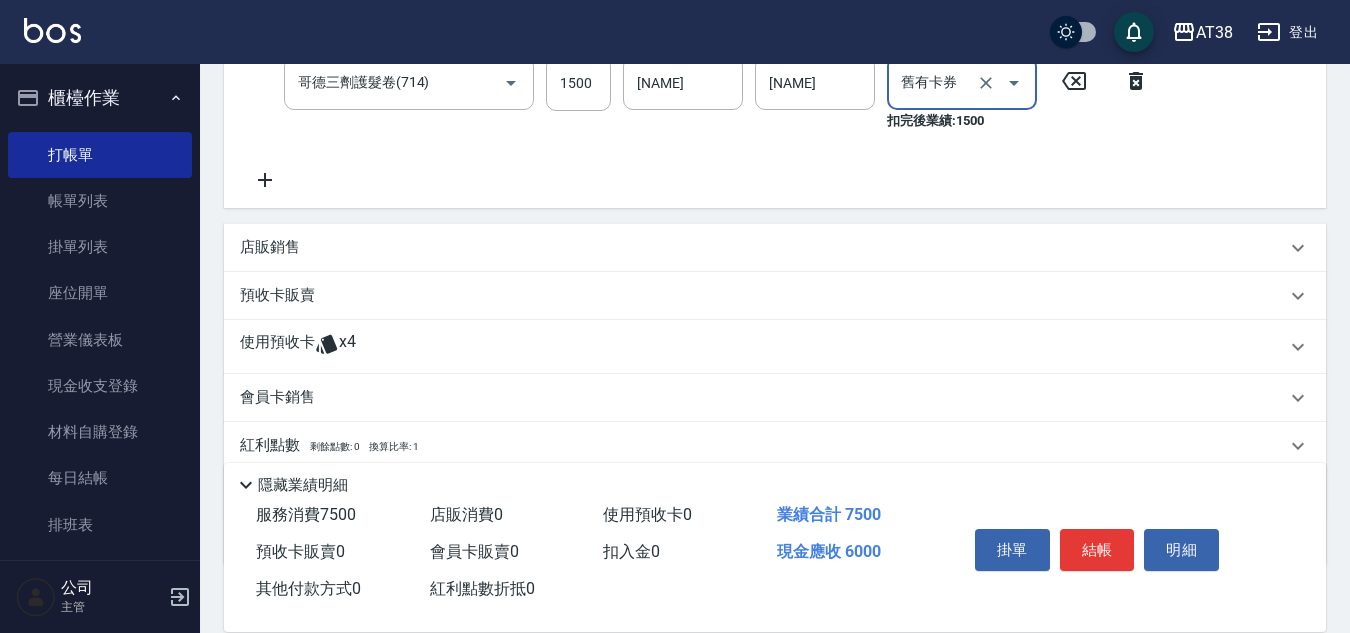 click on "店販銷售" at bounding box center (270, 247) 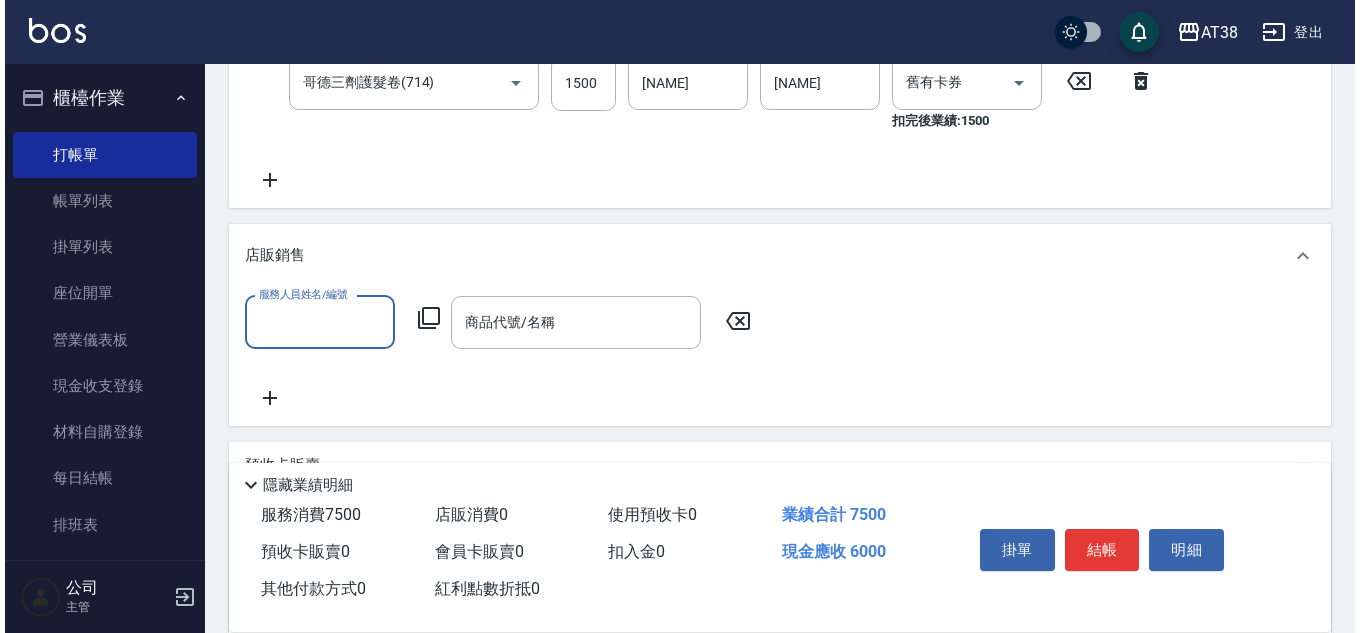 scroll, scrollTop: 0, scrollLeft: 0, axis: both 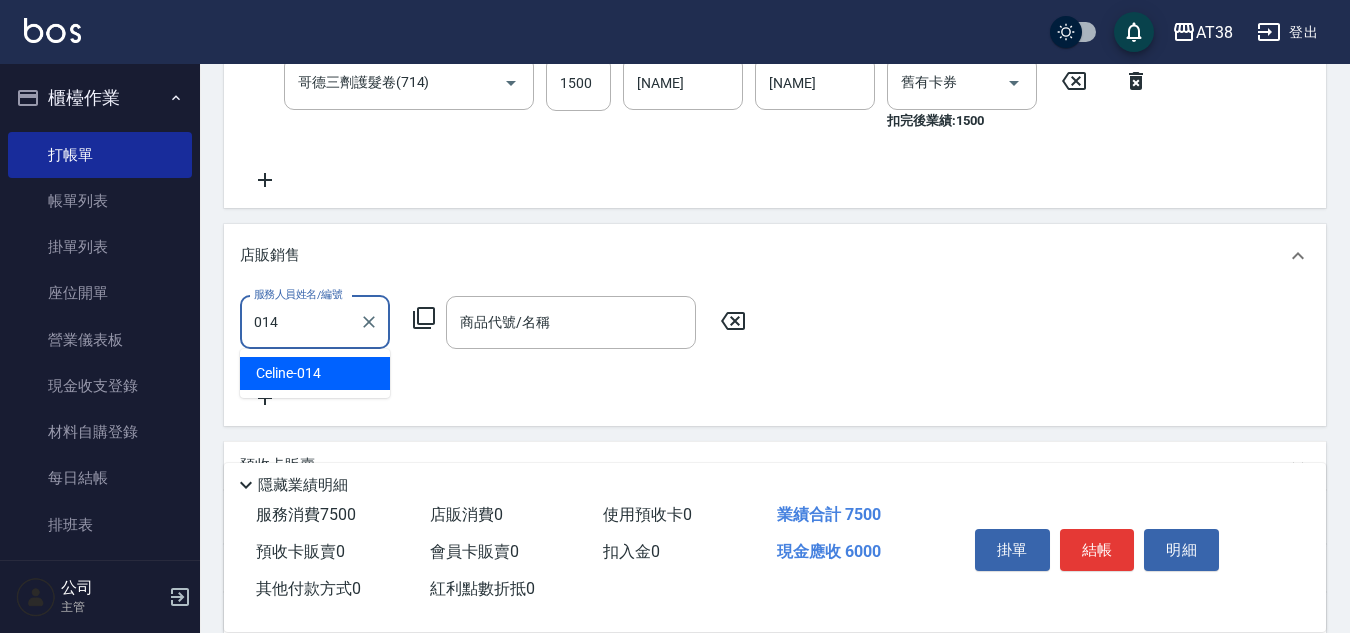 type on "[NAME]" 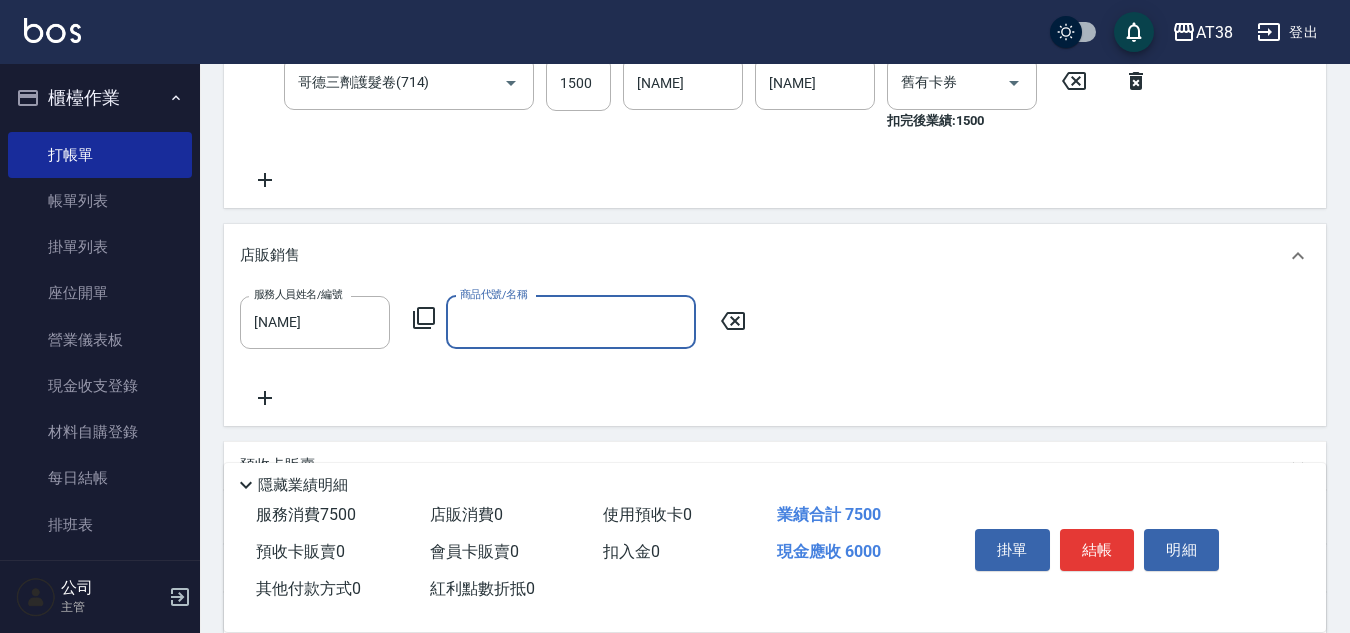 click 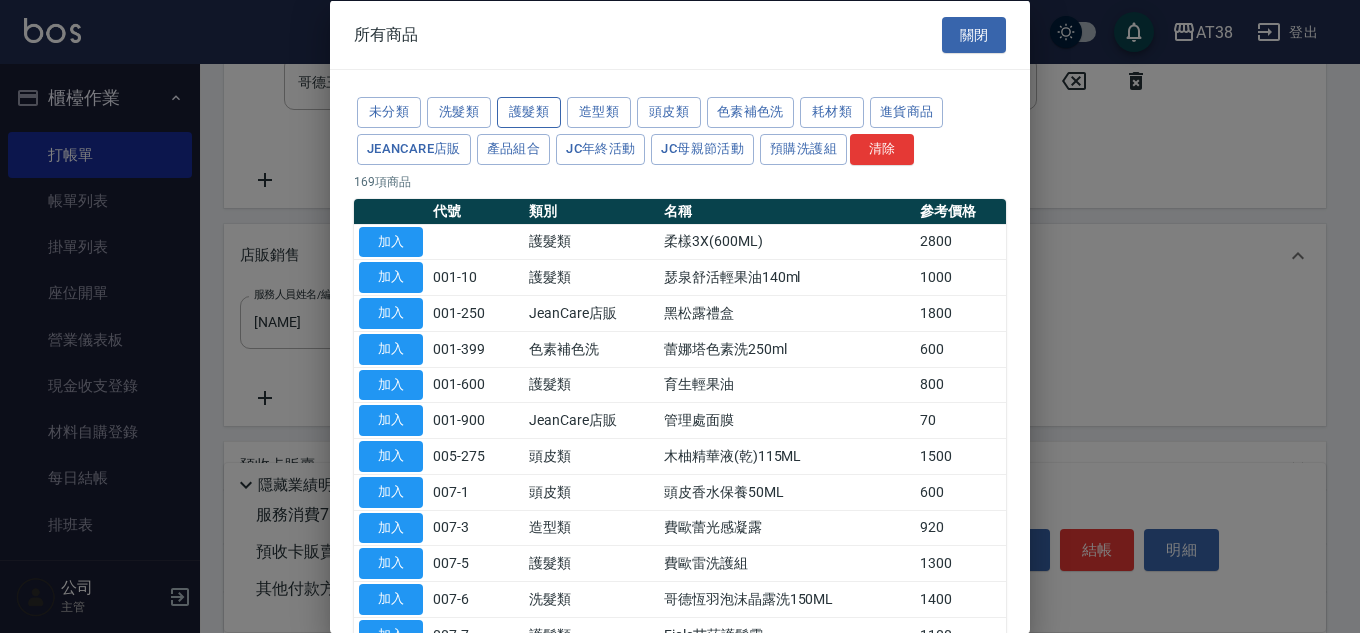 click on "護髮類" at bounding box center [529, 112] 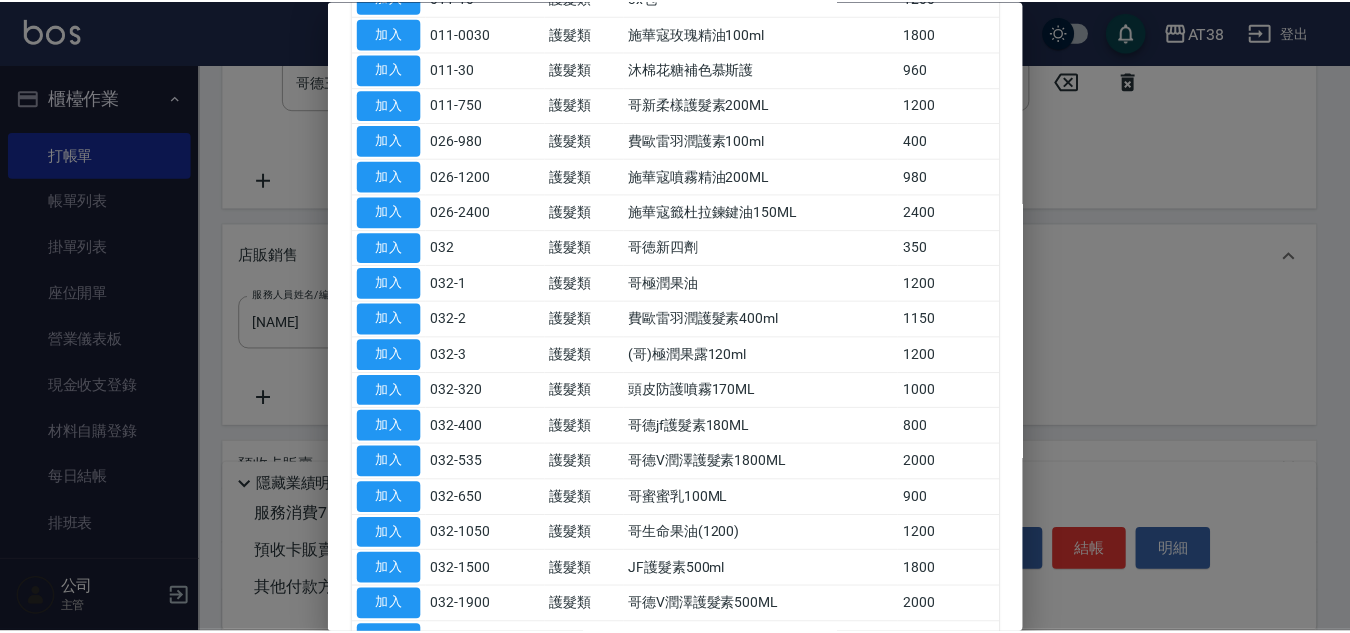 scroll, scrollTop: 600, scrollLeft: 0, axis: vertical 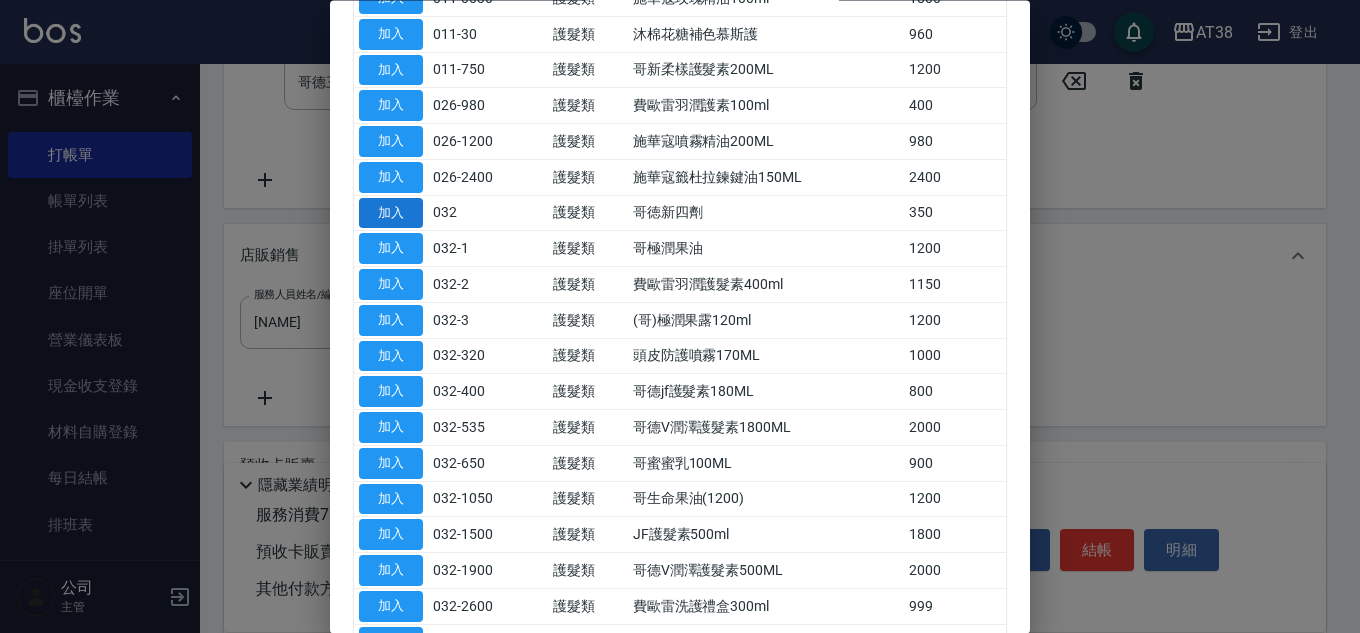 click on "加入" at bounding box center (391, 213) 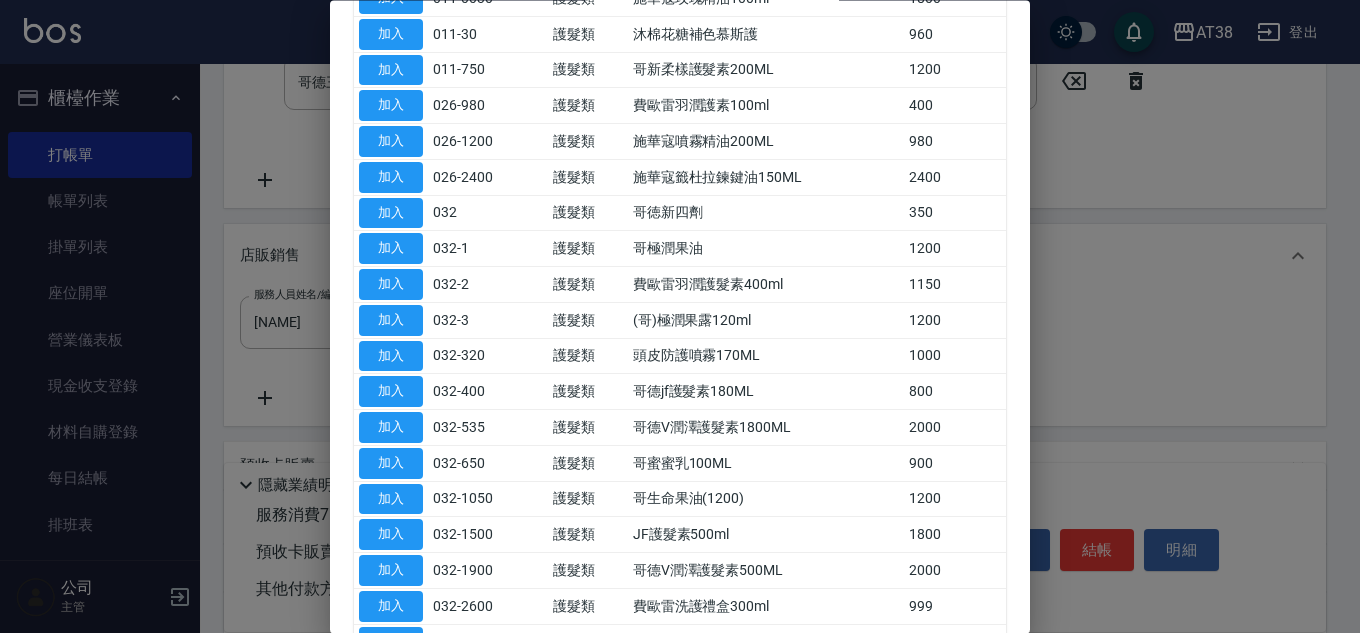 type on "哥徳新四劑" 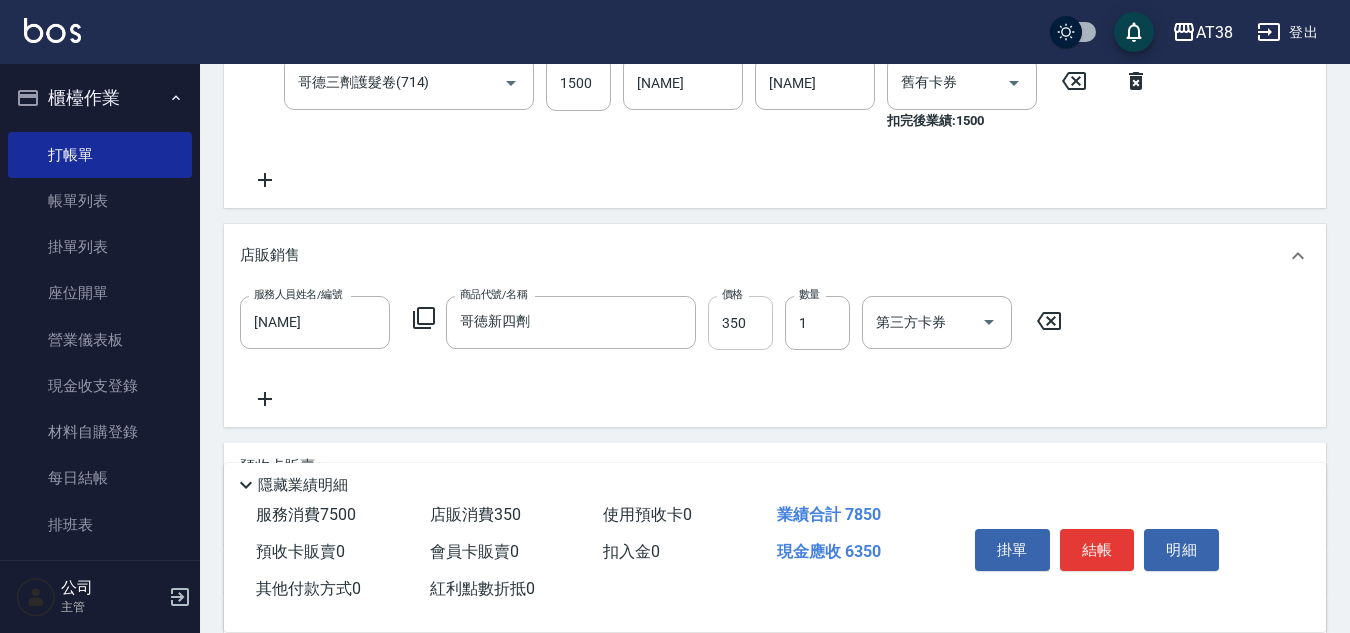 click on "350" at bounding box center (740, 323) 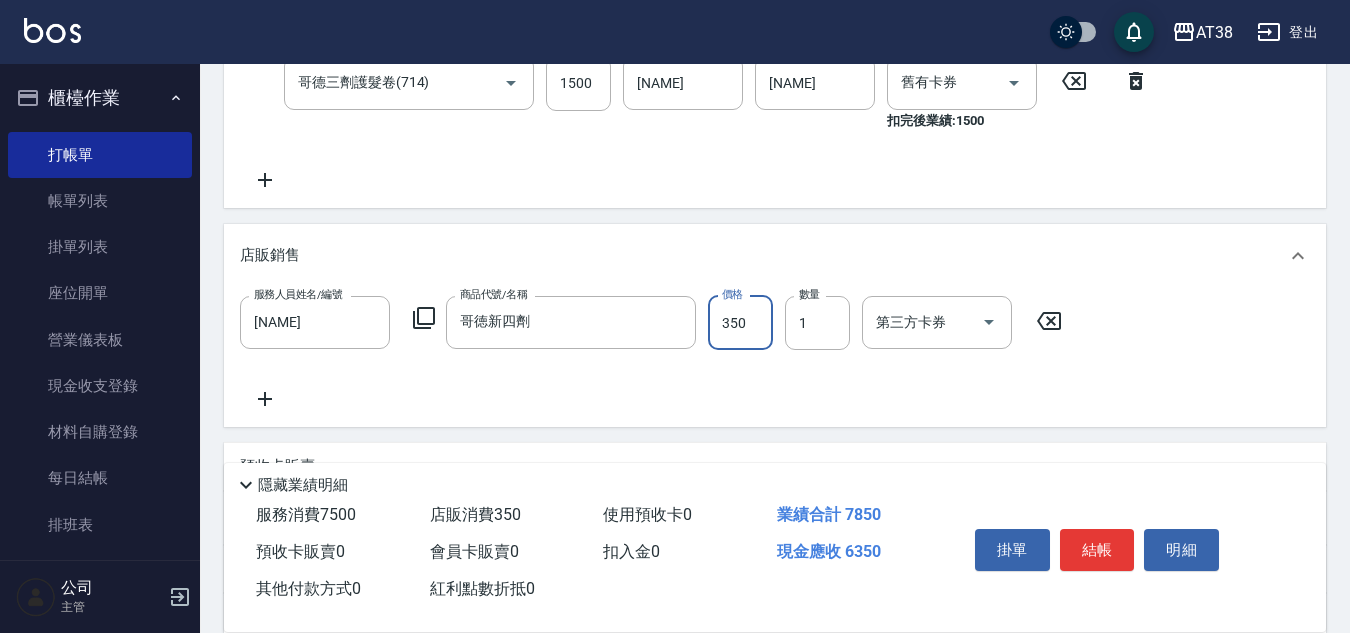 type on "600" 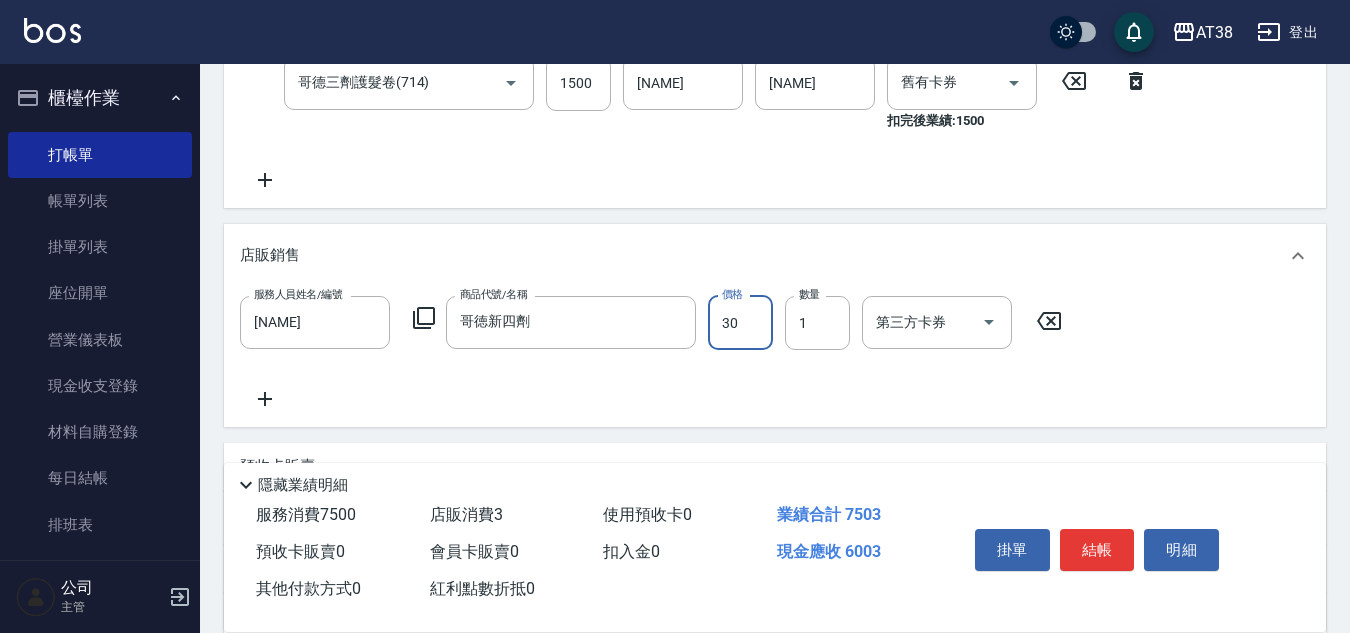 type on "300" 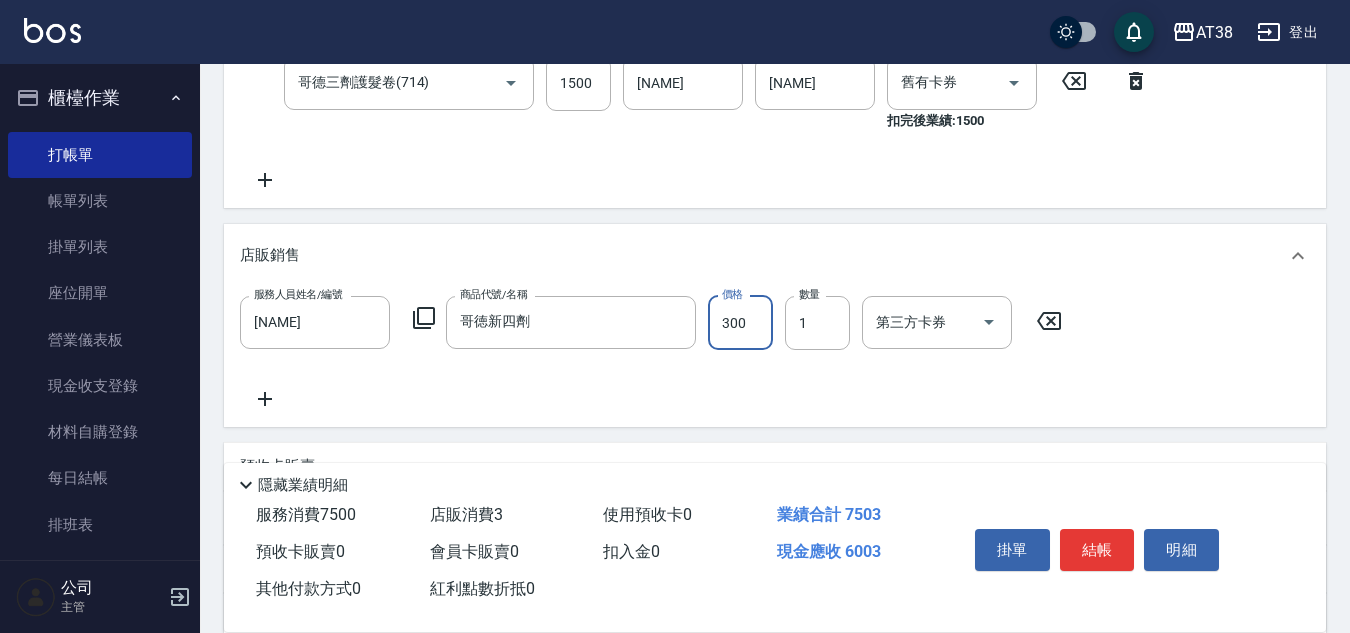 type on "630" 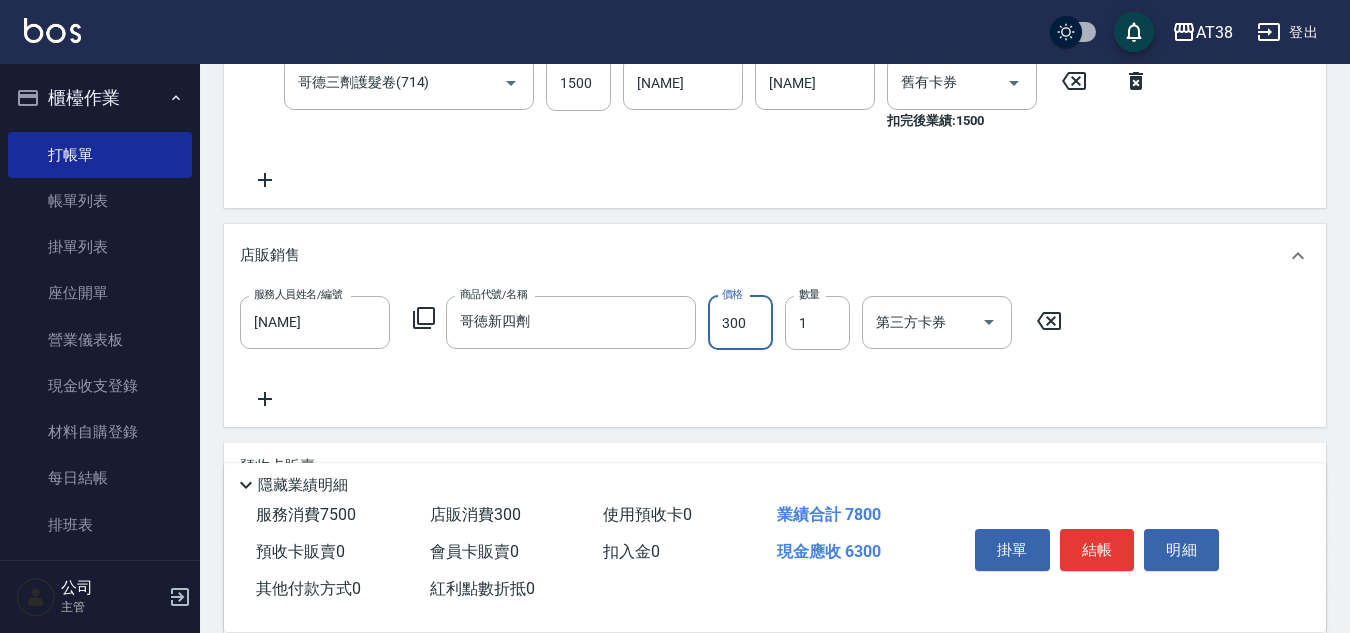 type on "300" 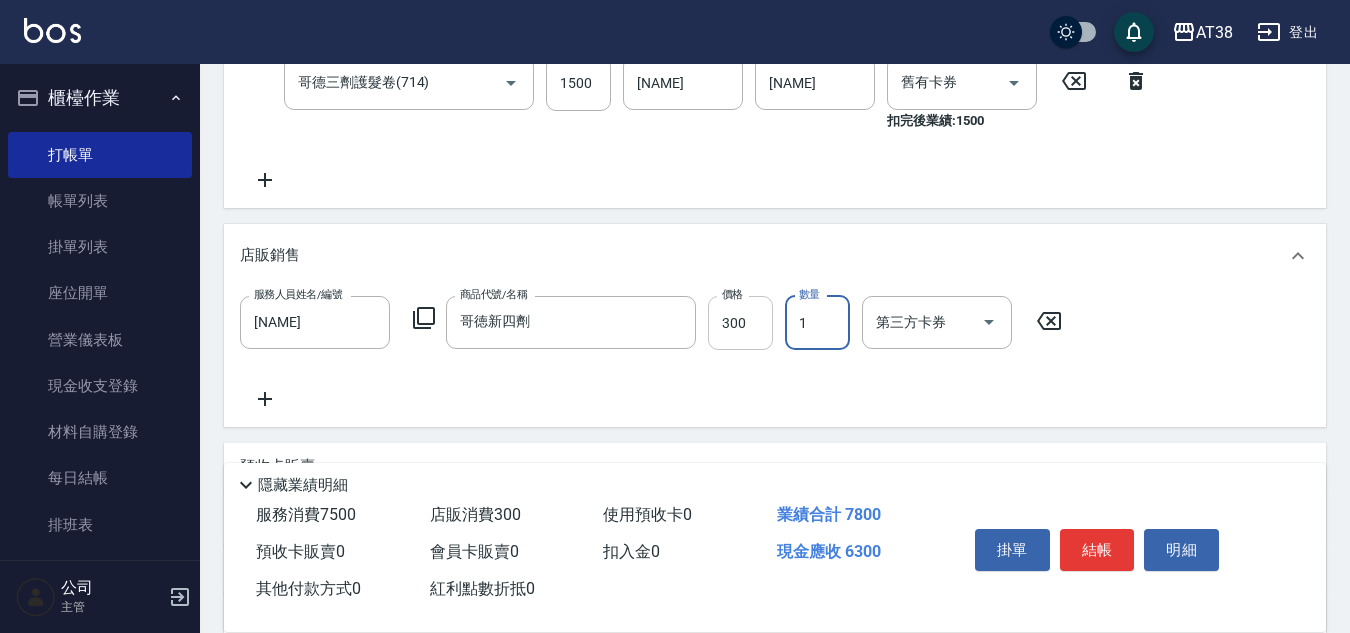 type on "3" 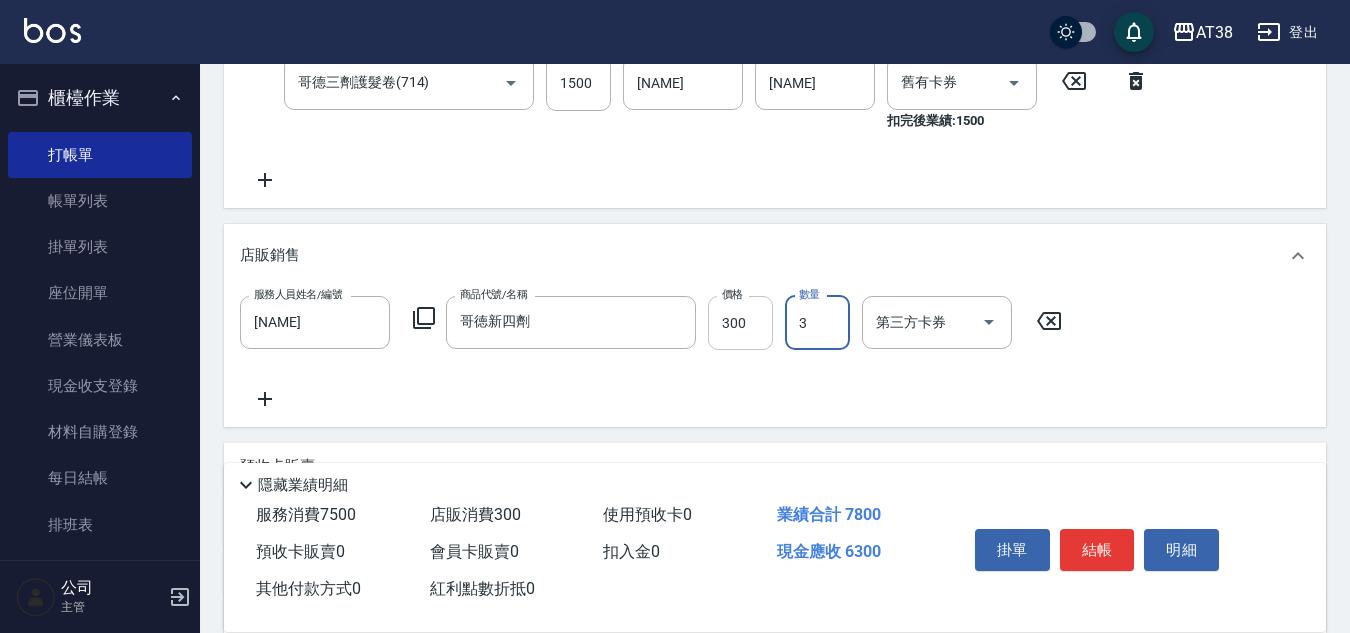 type on "690" 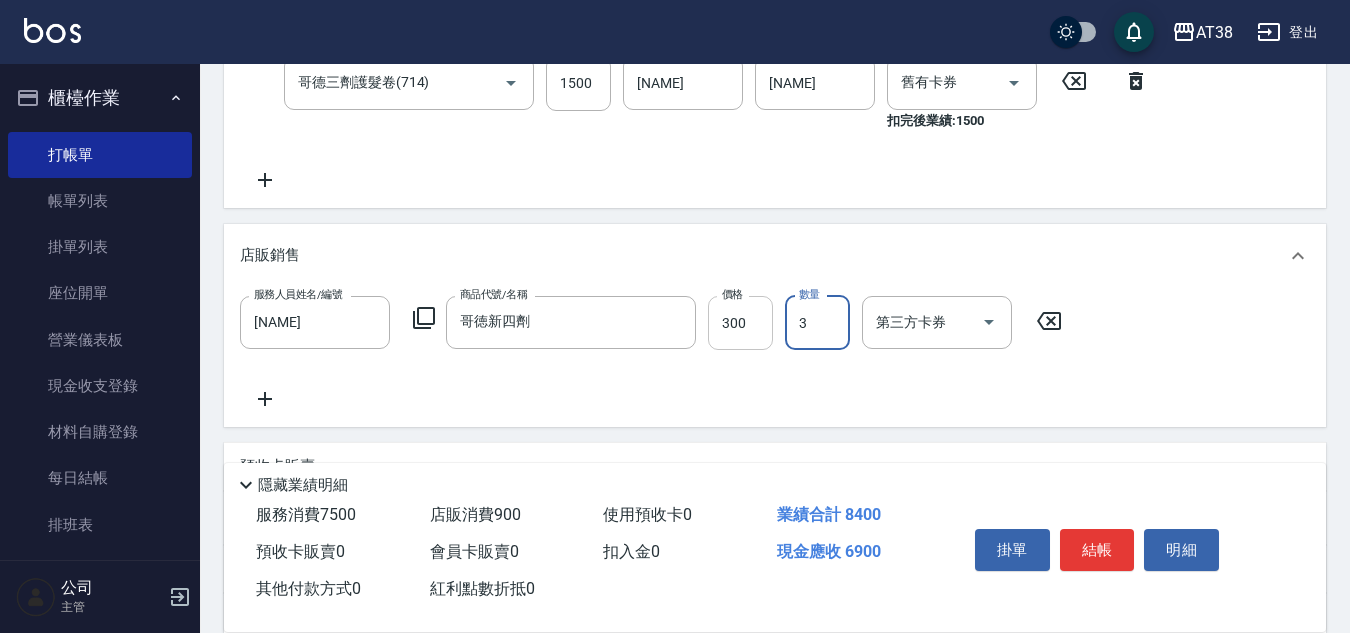 type on "3" 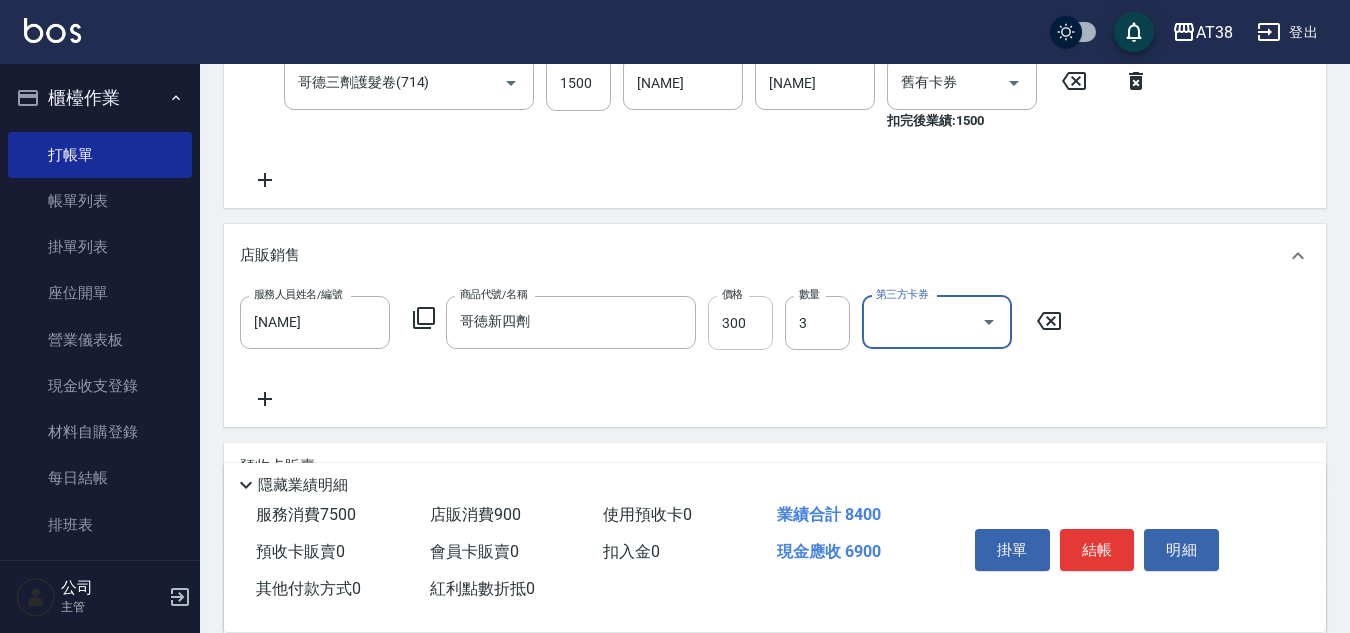 scroll, scrollTop: 600, scrollLeft: 0, axis: vertical 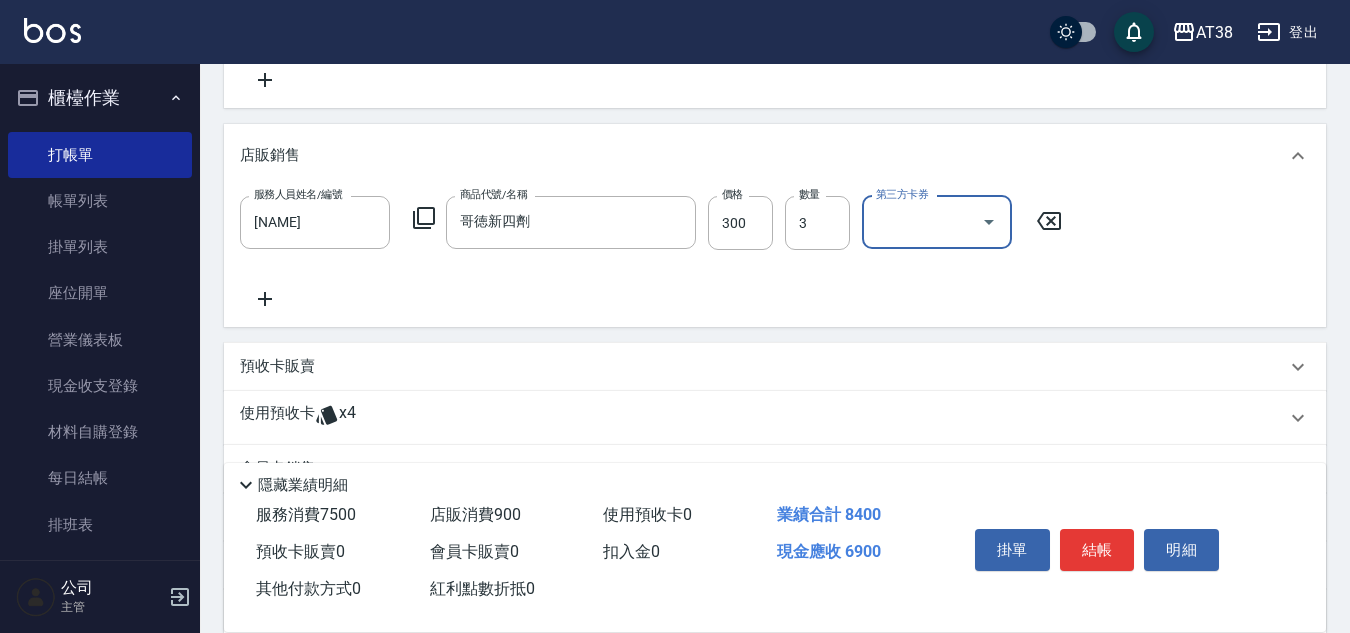 click on "預收卡販賣" at bounding box center (277, 366) 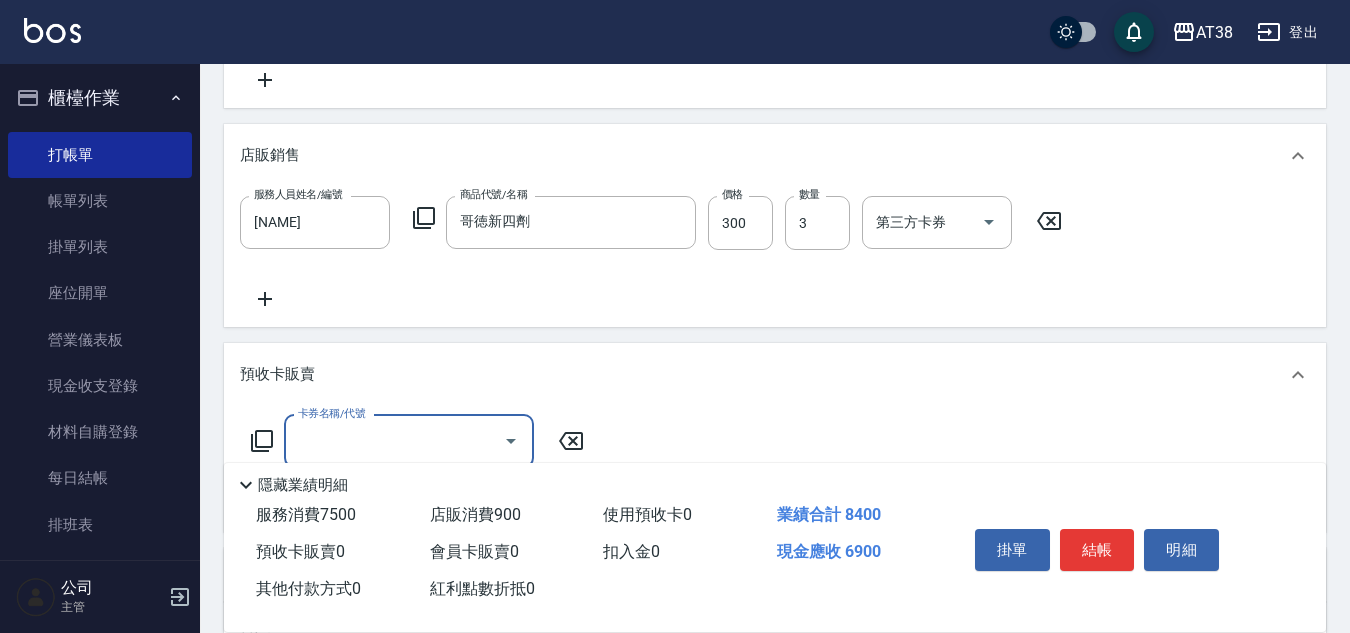 scroll, scrollTop: 0, scrollLeft: 0, axis: both 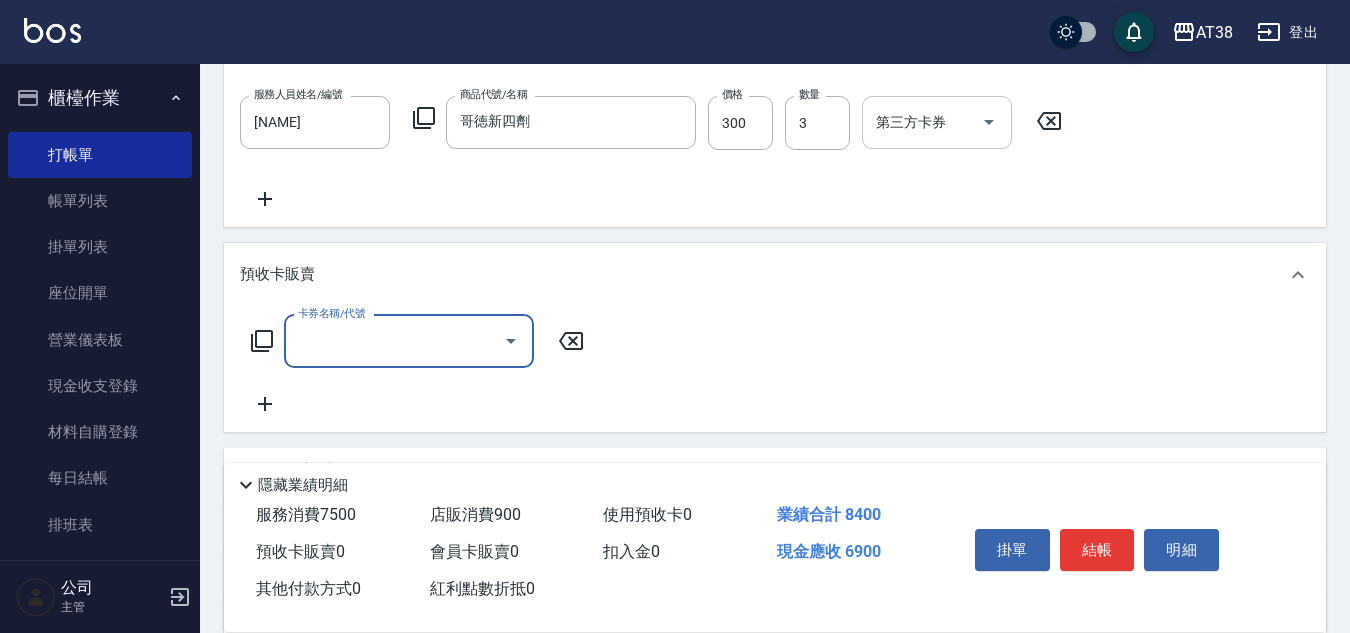 click at bounding box center (989, 122) 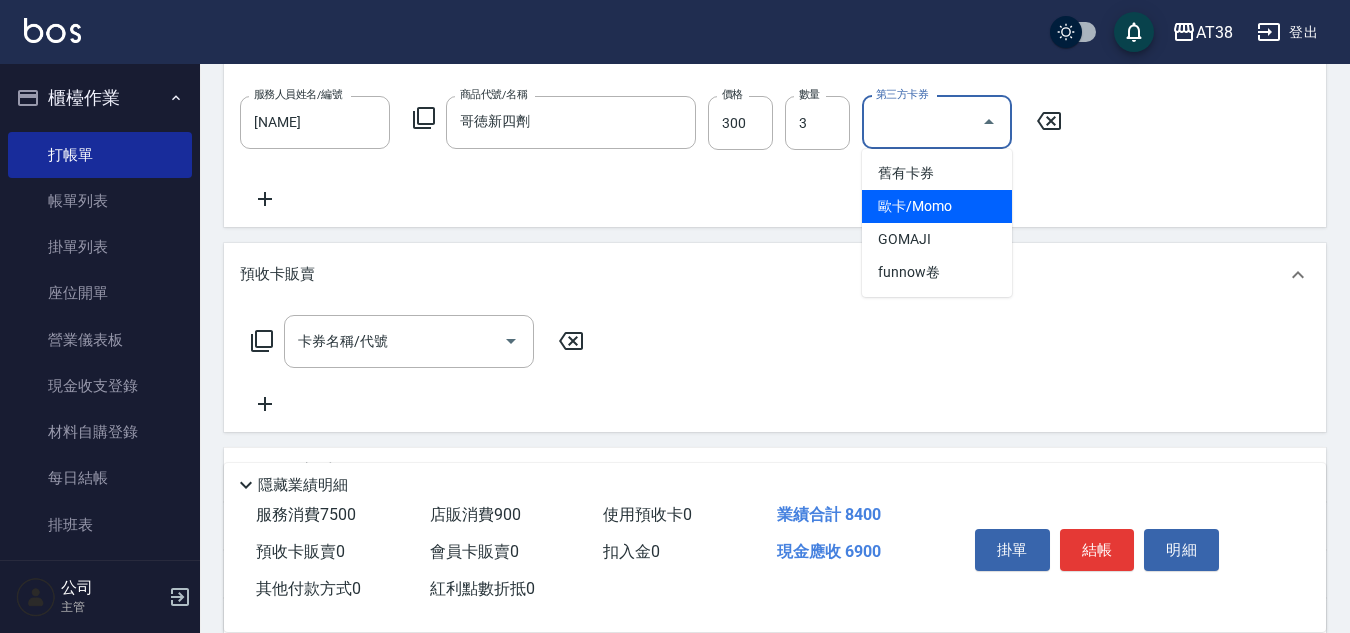 click on "預收卡販賣" at bounding box center [775, 275] 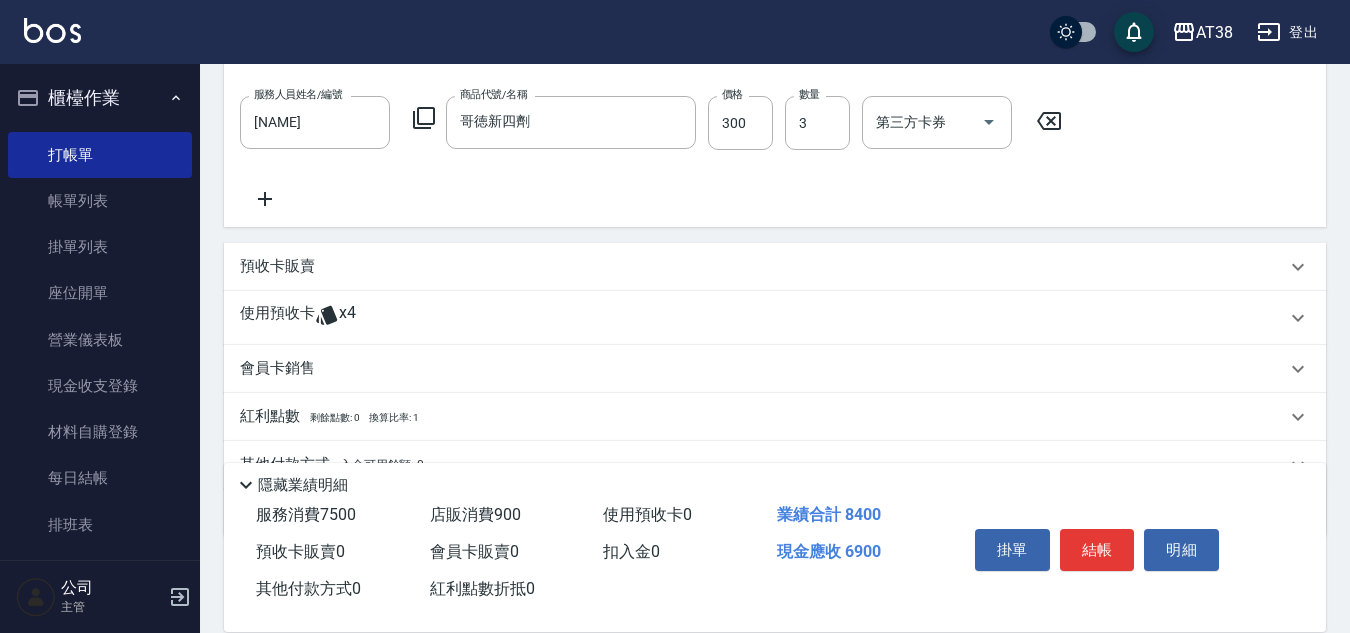 click on "預收卡販賣" at bounding box center [277, 266] 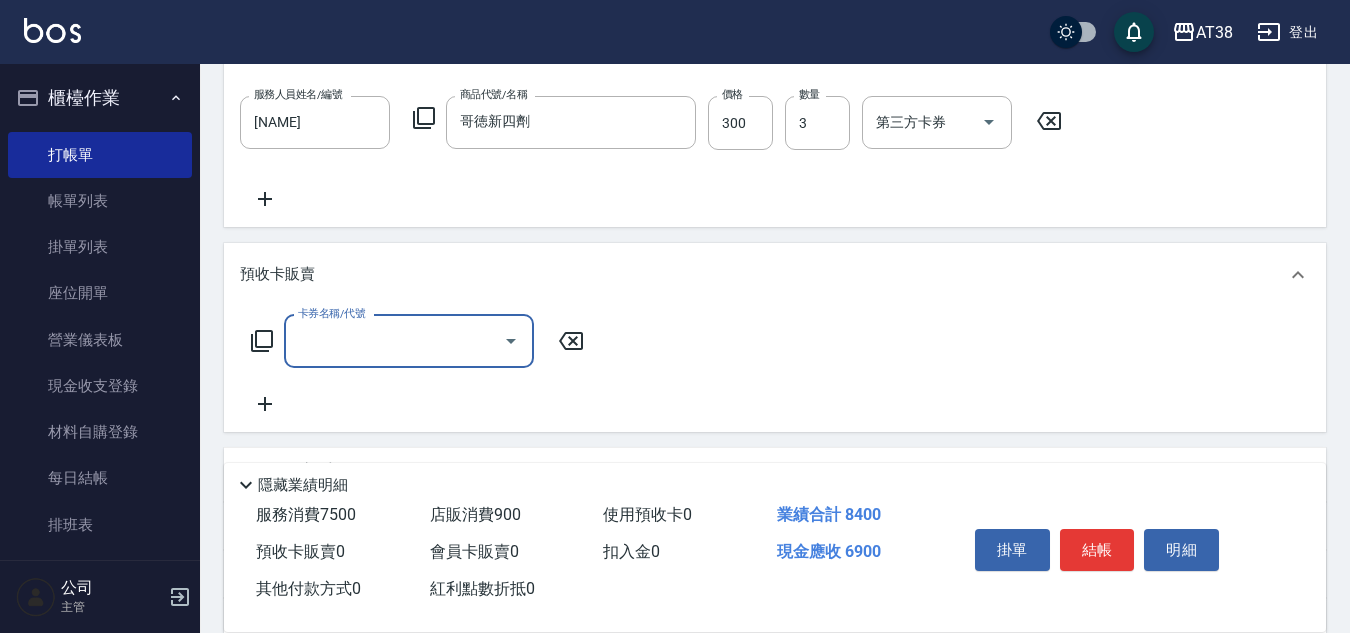 scroll, scrollTop: 0, scrollLeft: 0, axis: both 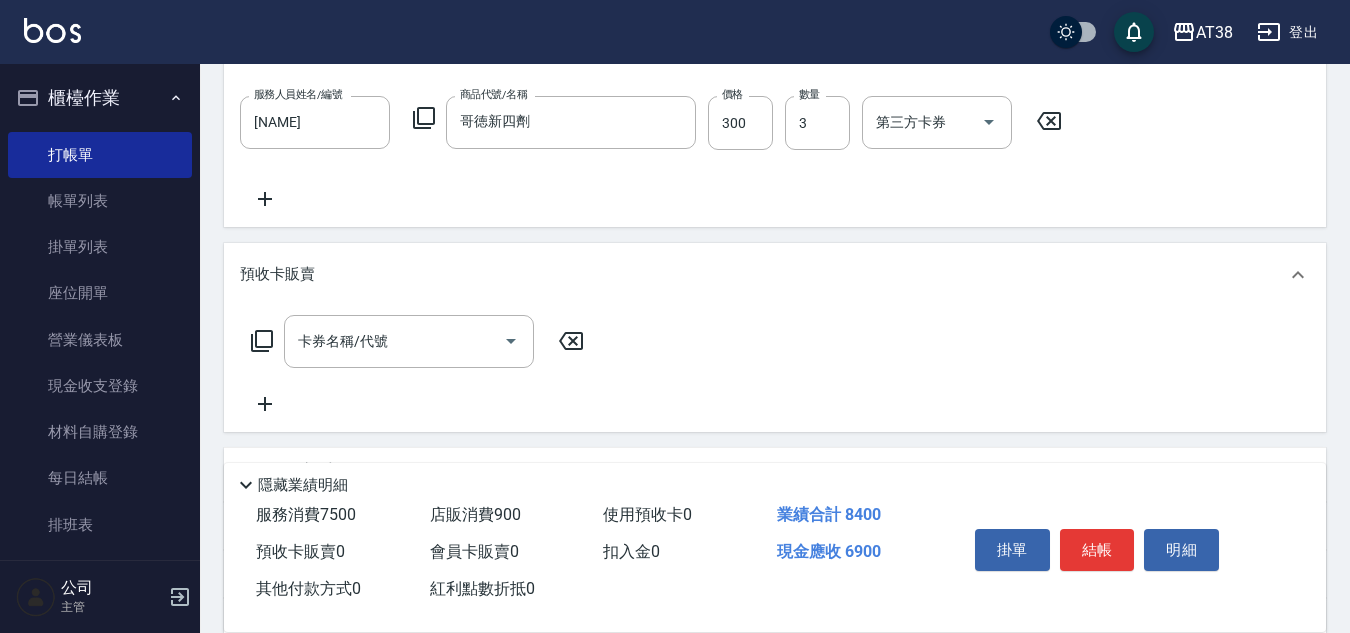 click 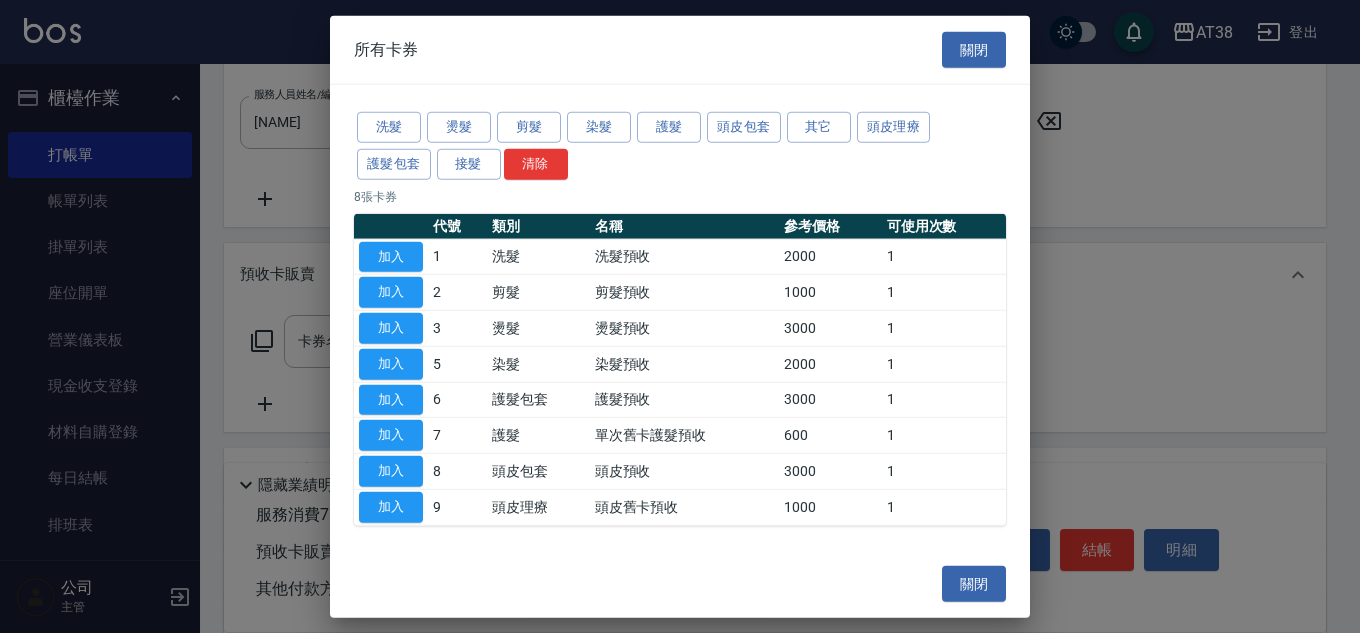 click on "加入" at bounding box center [391, 399] 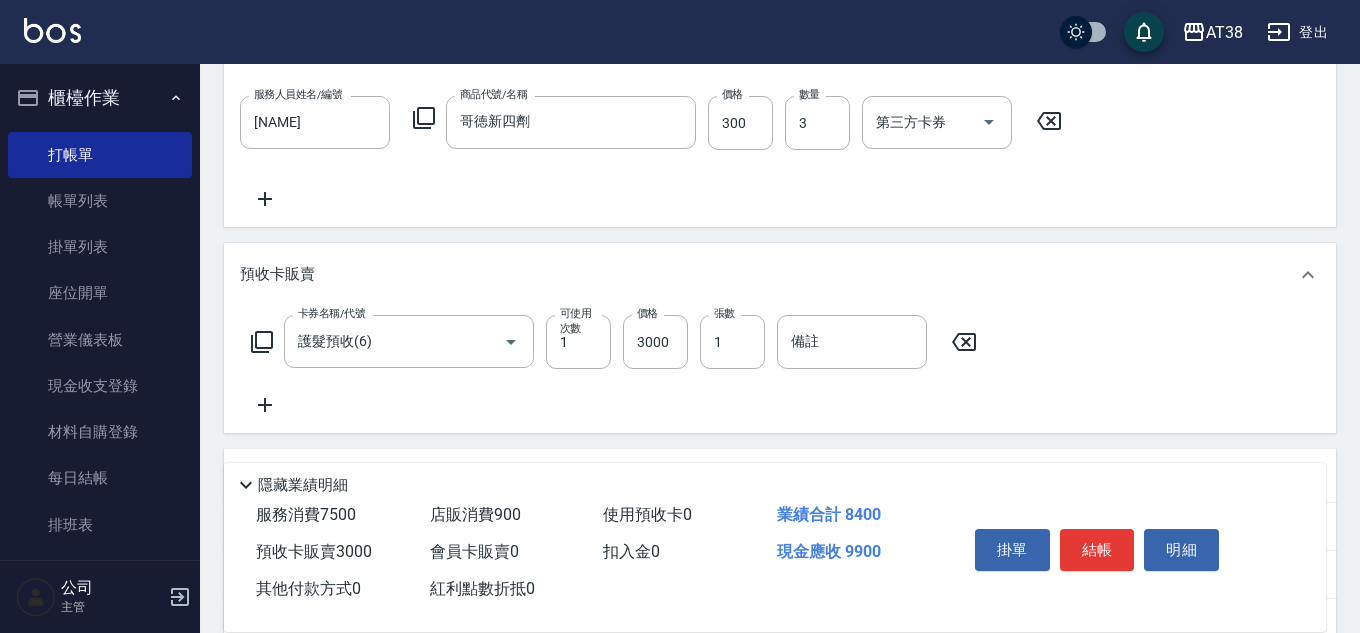 type on "護髮預收(6)" 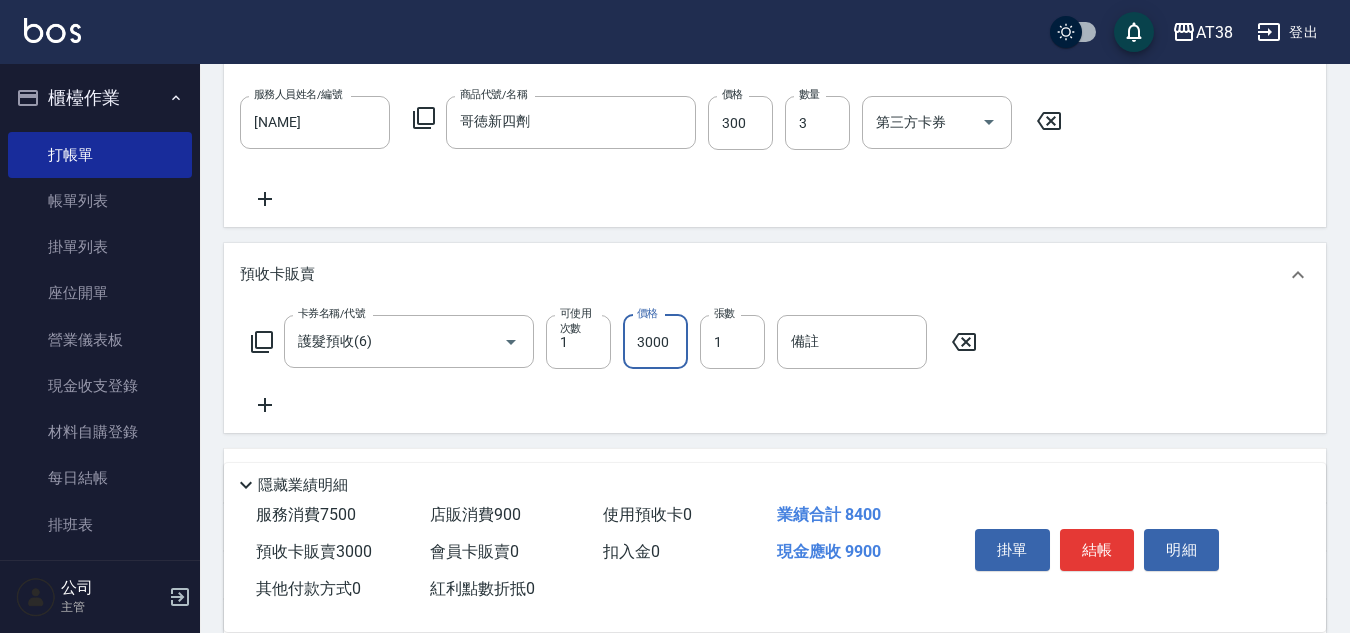 click on "3000" at bounding box center (655, 342) 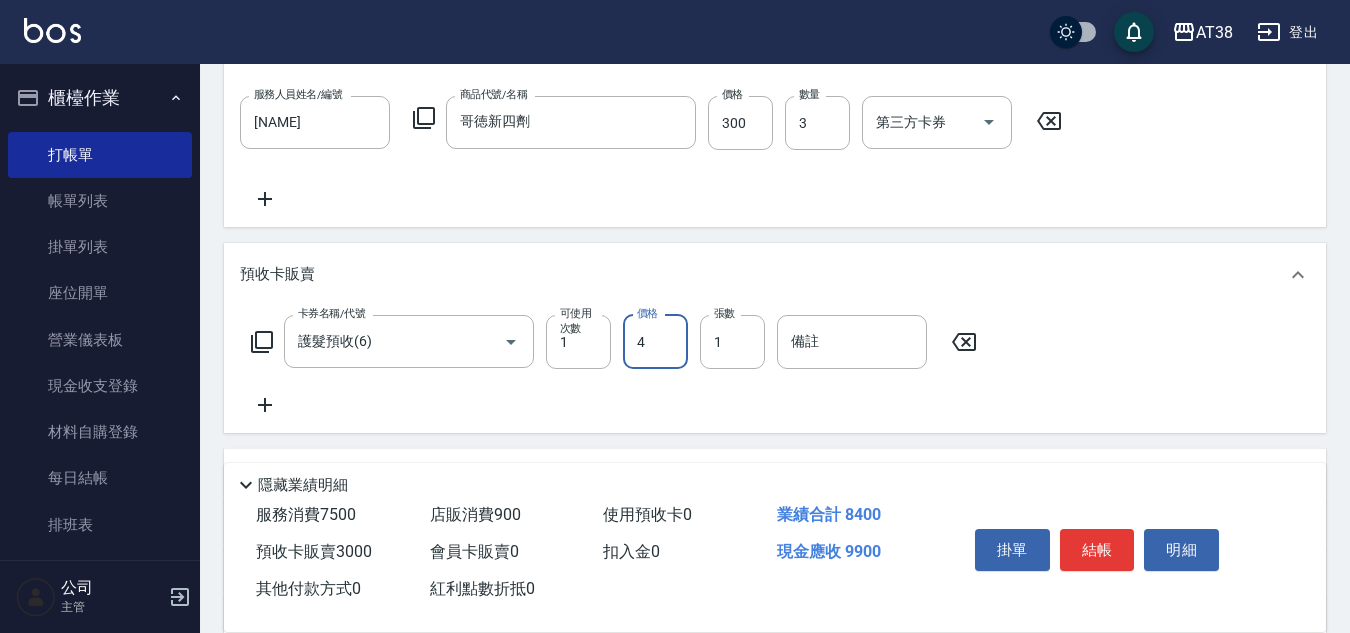 type on "45" 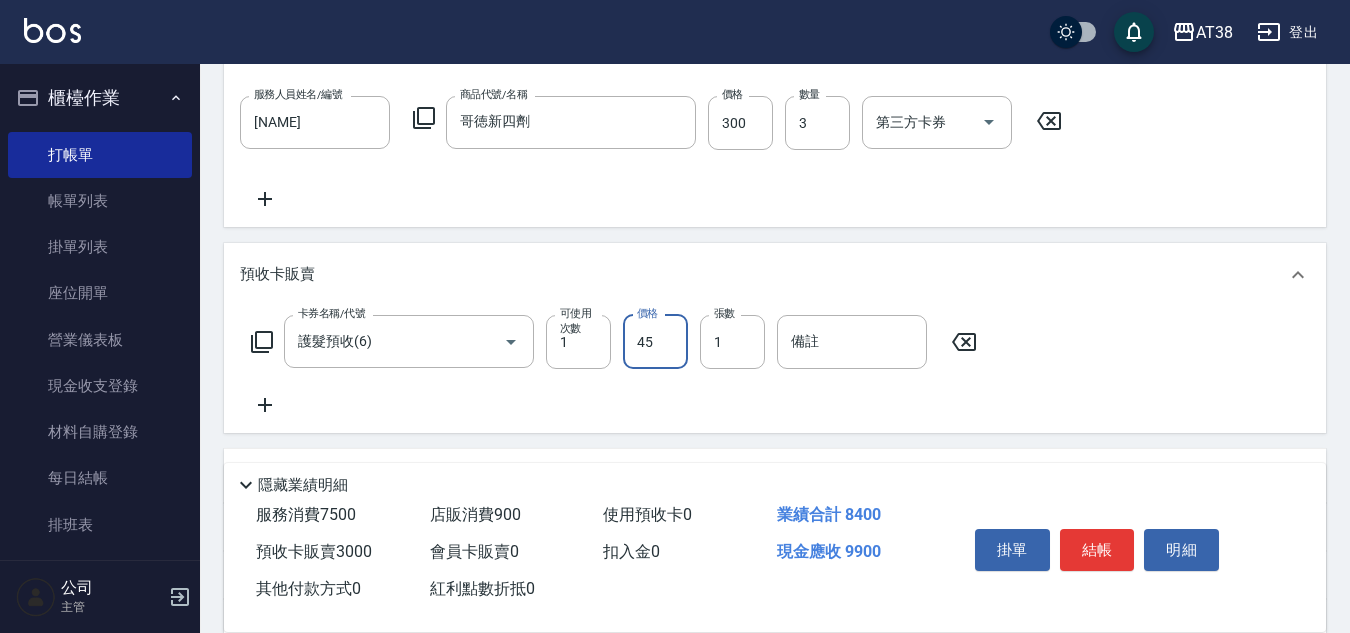 type on "690" 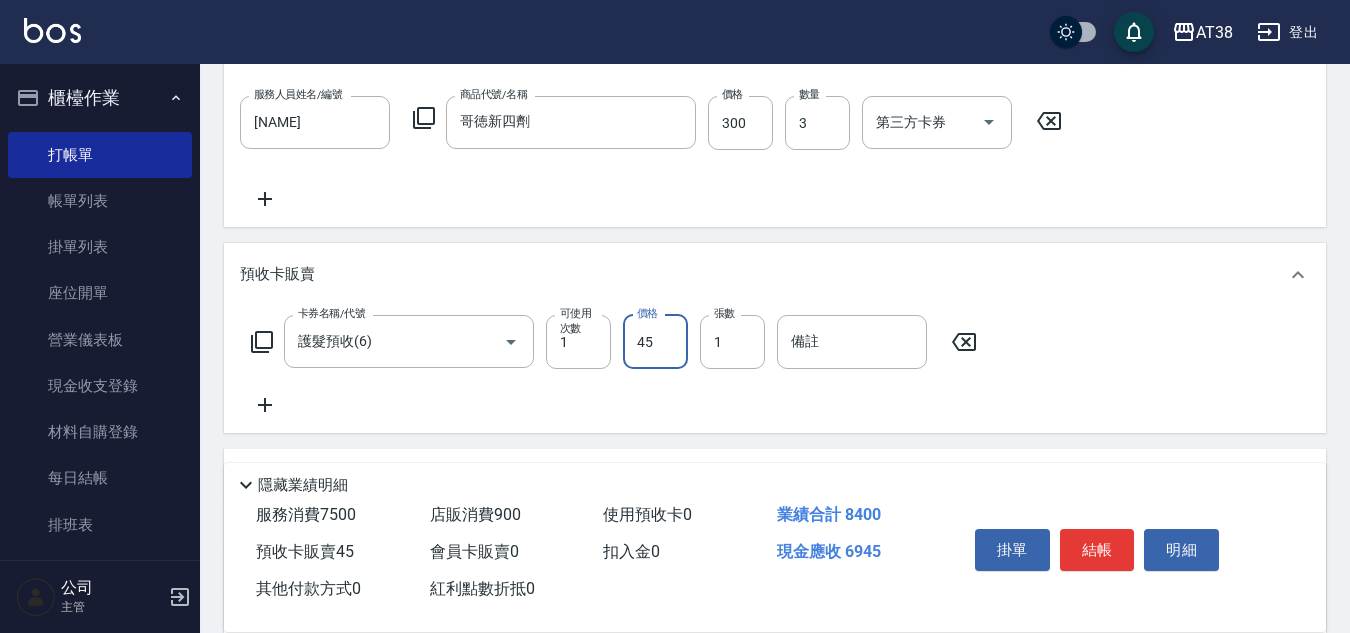 type on "450" 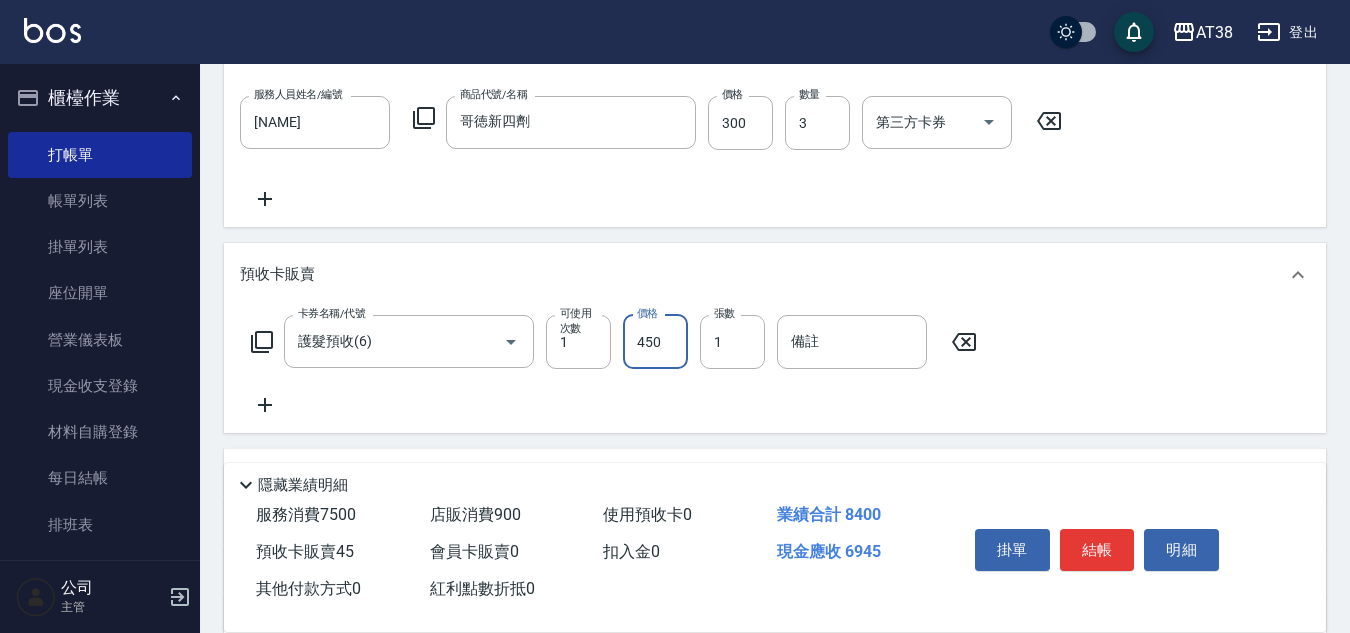 type on "730" 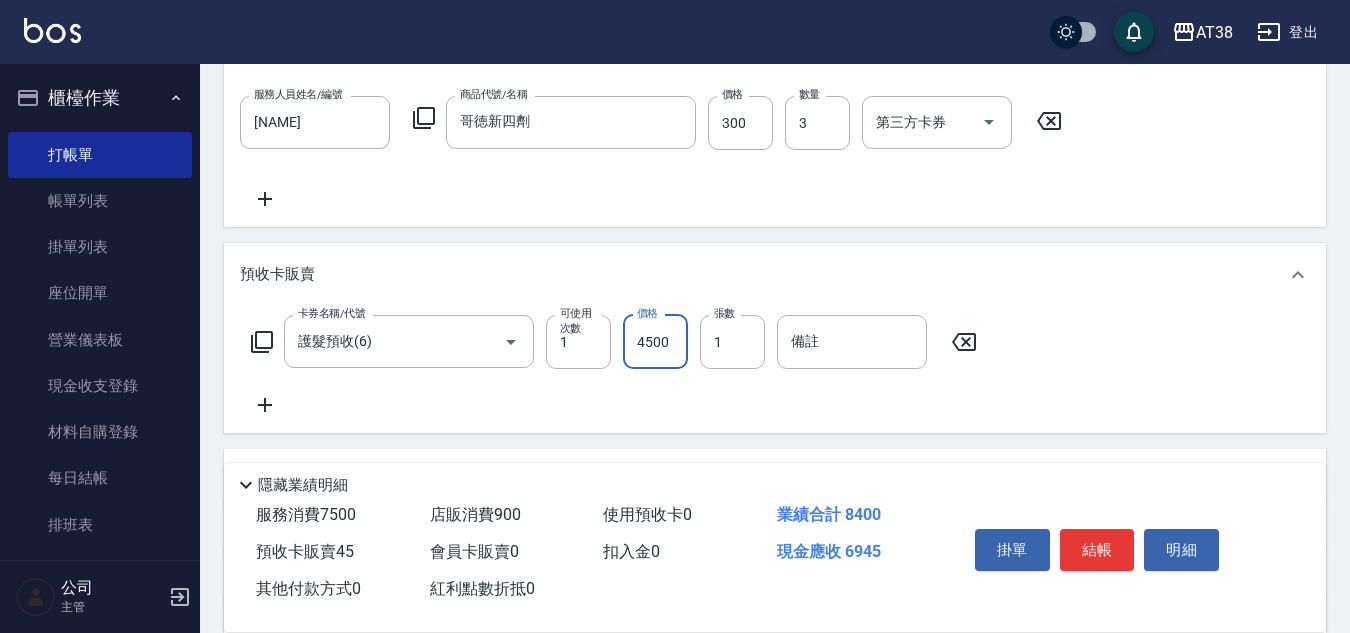 type on "1140" 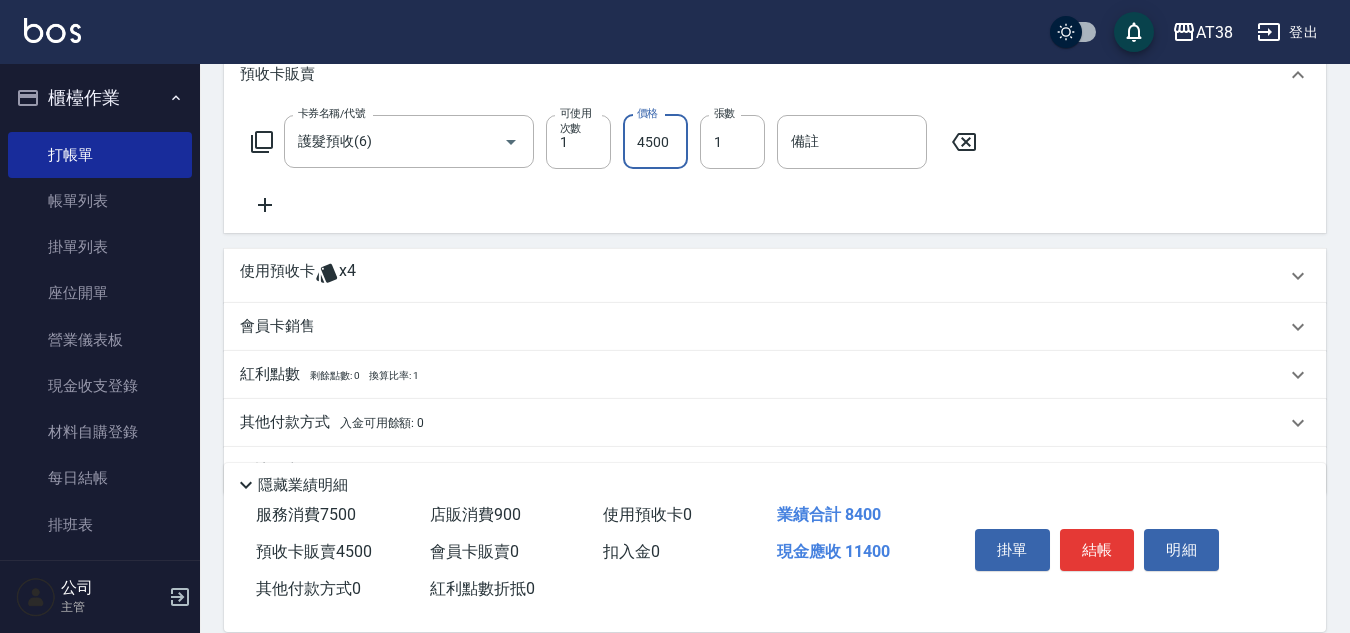 scroll, scrollTop: 954, scrollLeft: 0, axis: vertical 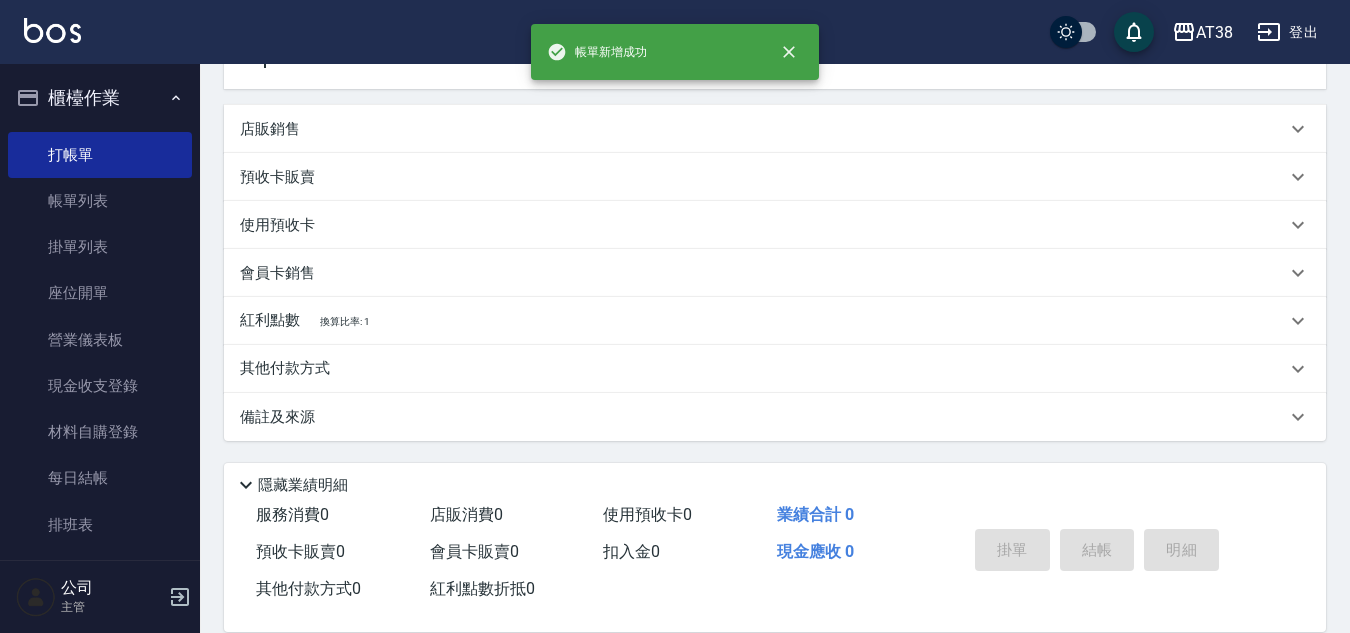 type on "[DATE] [TIME]" 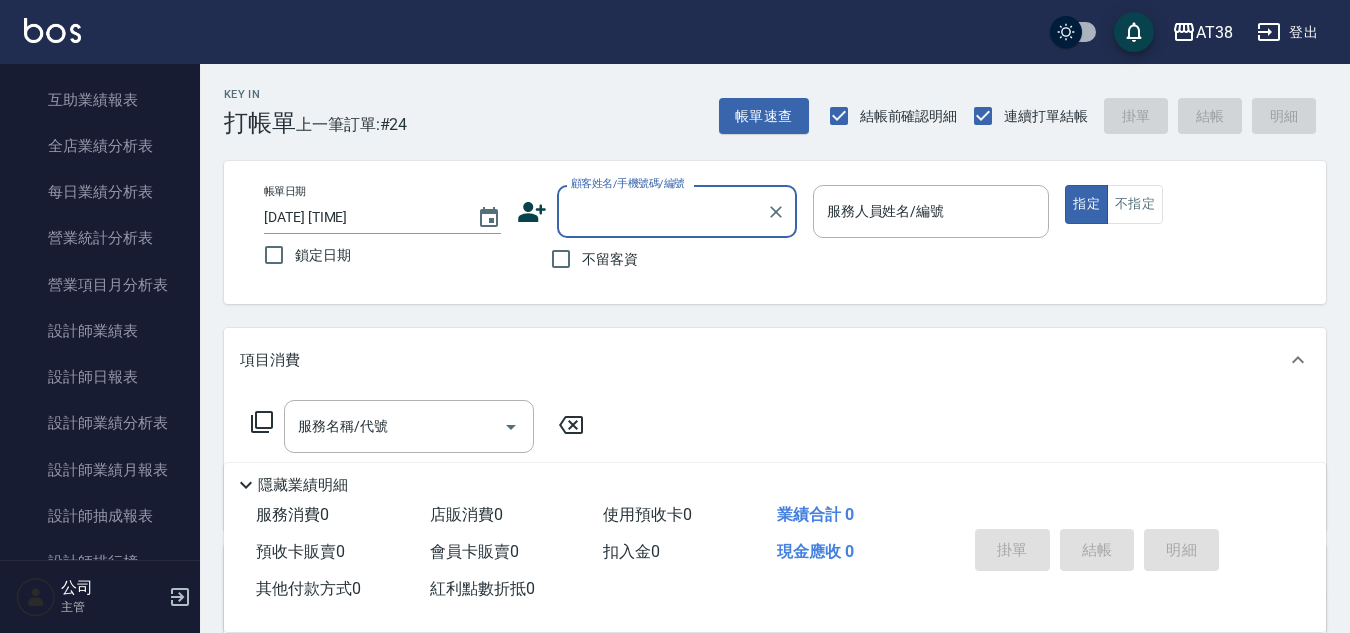 scroll, scrollTop: 1100, scrollLeft: 0, axis: vertical 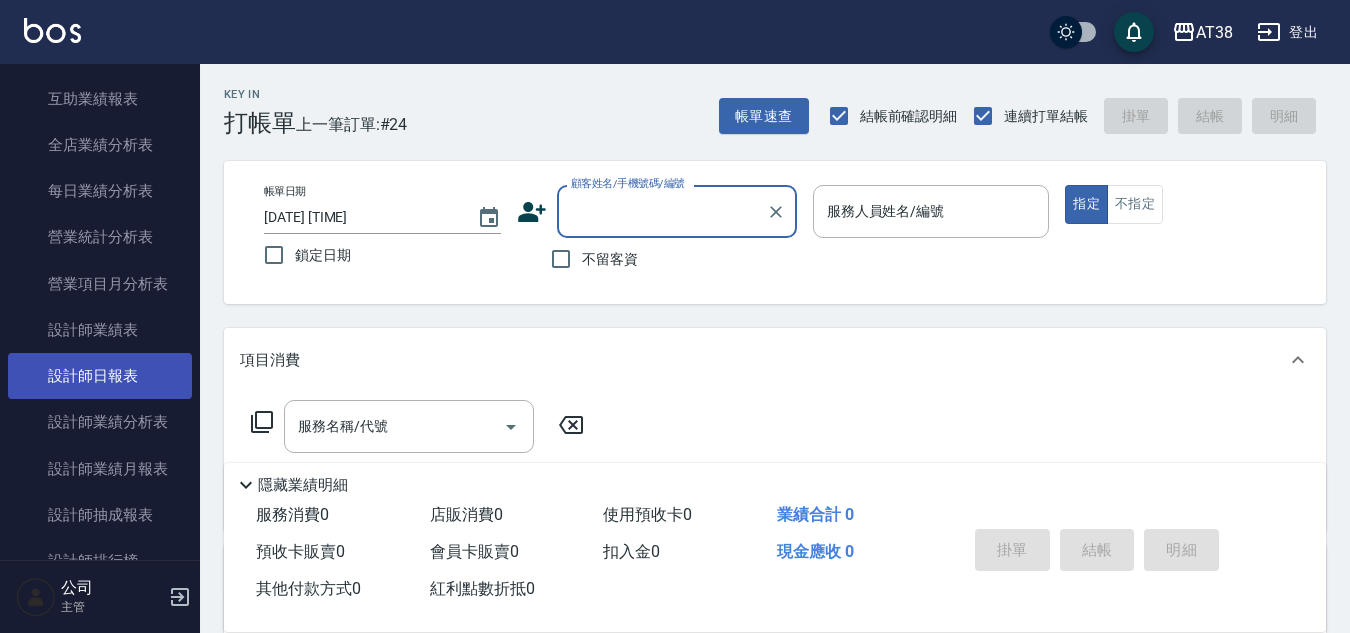 click on "設計師日報表" at bounding box center [100, 376] 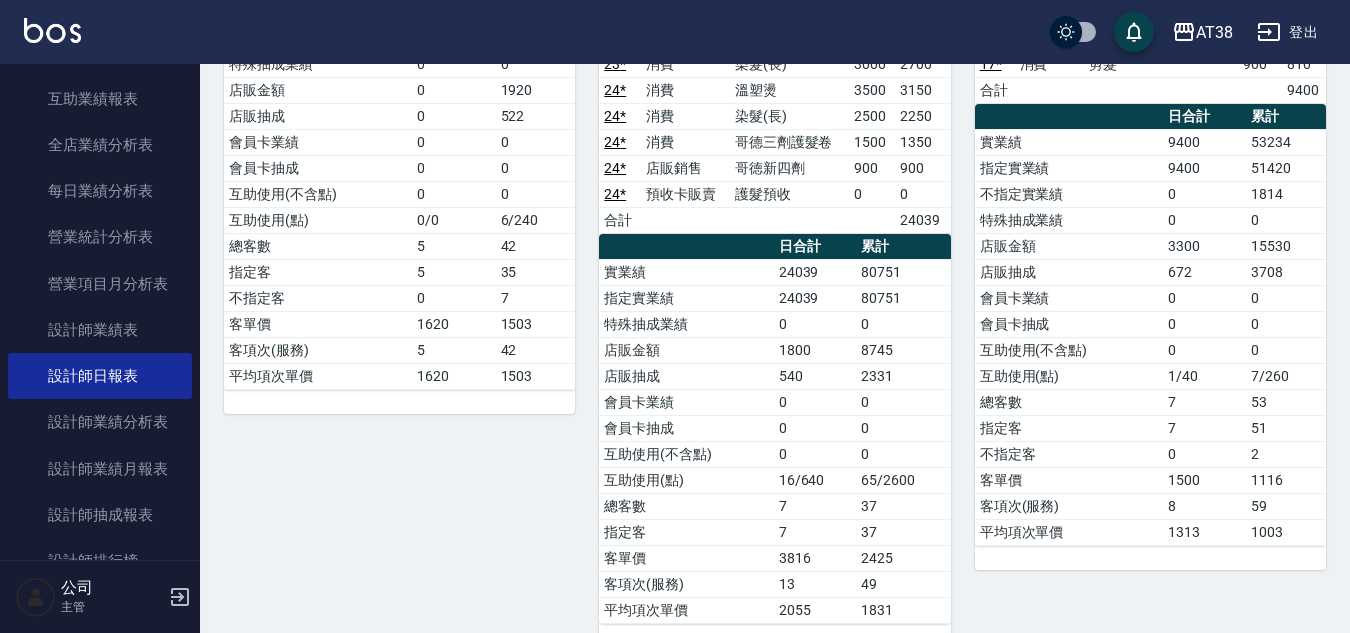 scroll, scrollTop: 600, scrollLeft: 0, axis: vertical 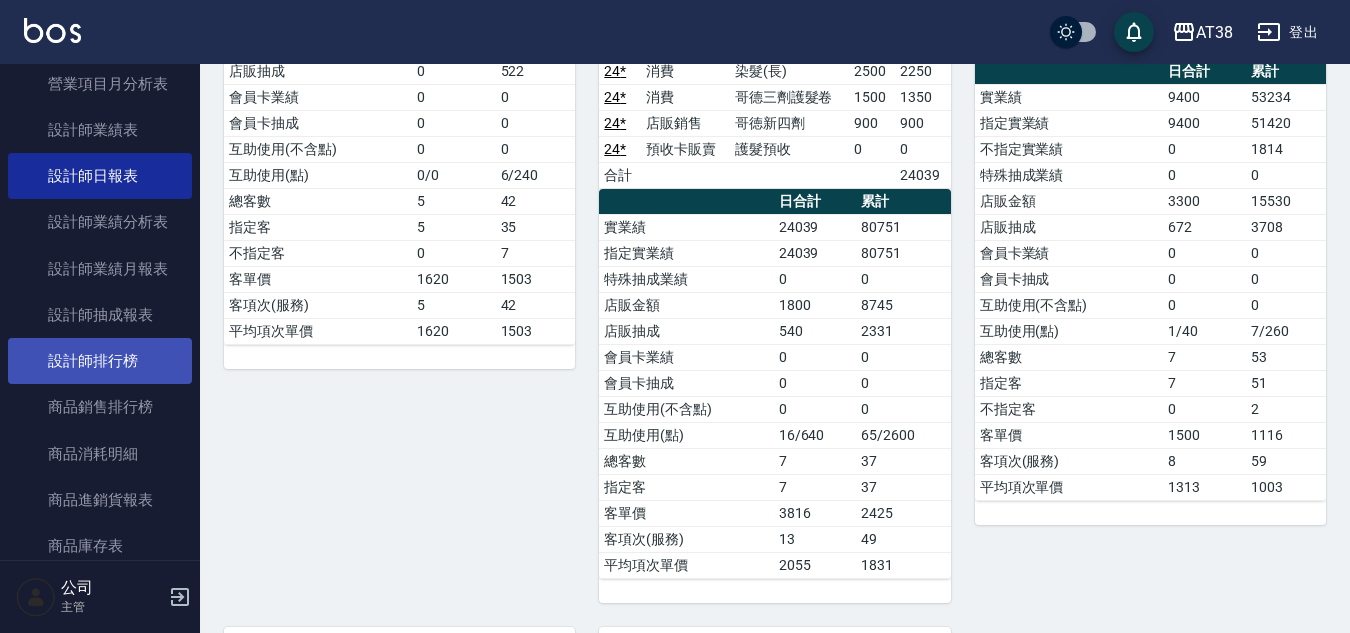 click on "設計師排行榜" at bounding box center (100, 361) 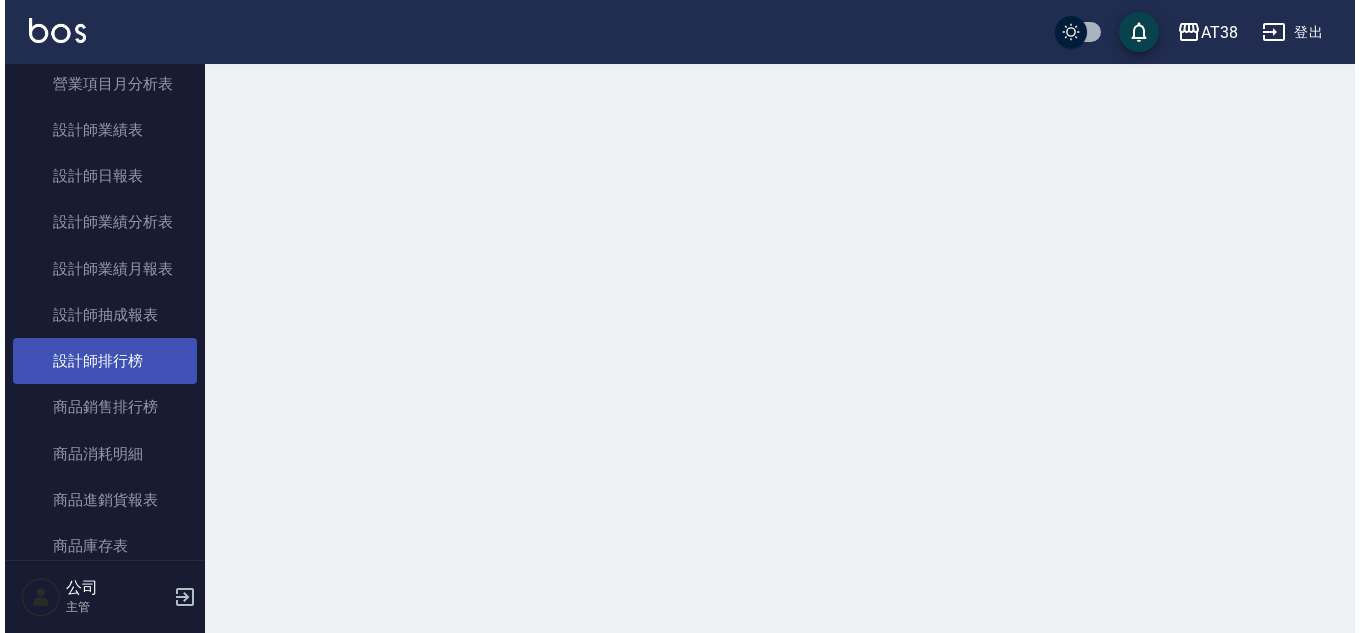 scroll, scrollTop: 0, scrollLeft: 0, axis: both 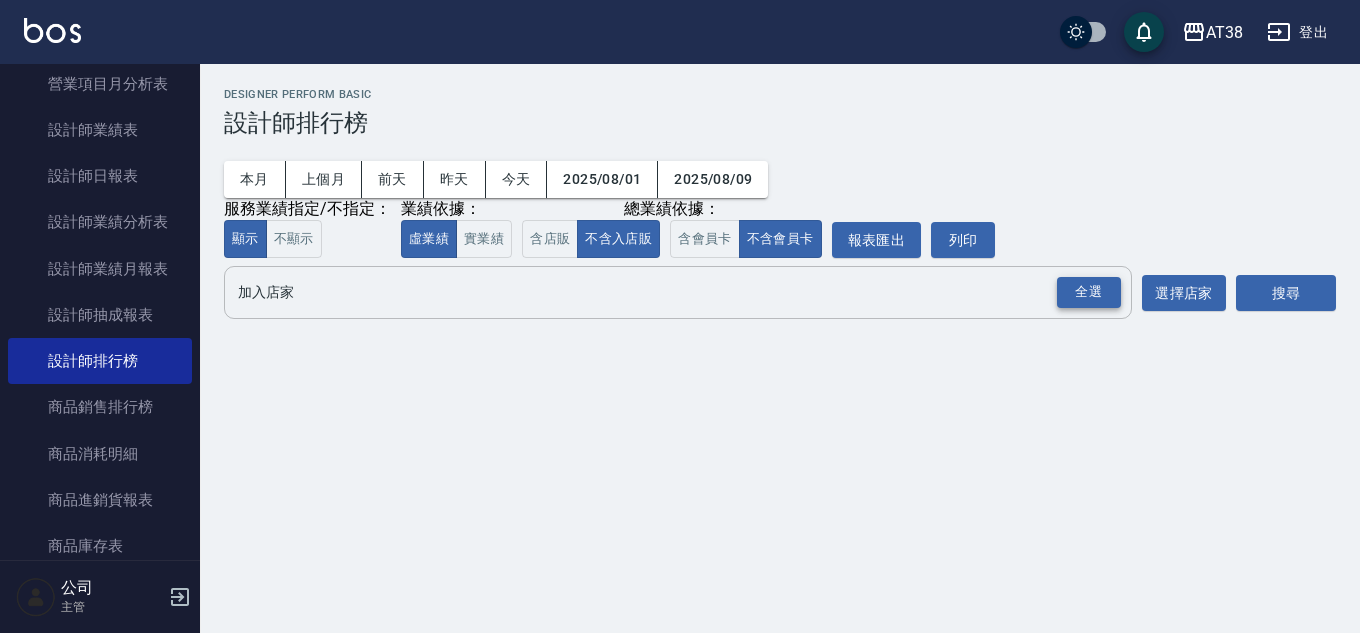 click on "全選" at bounding box center [1089, 292] 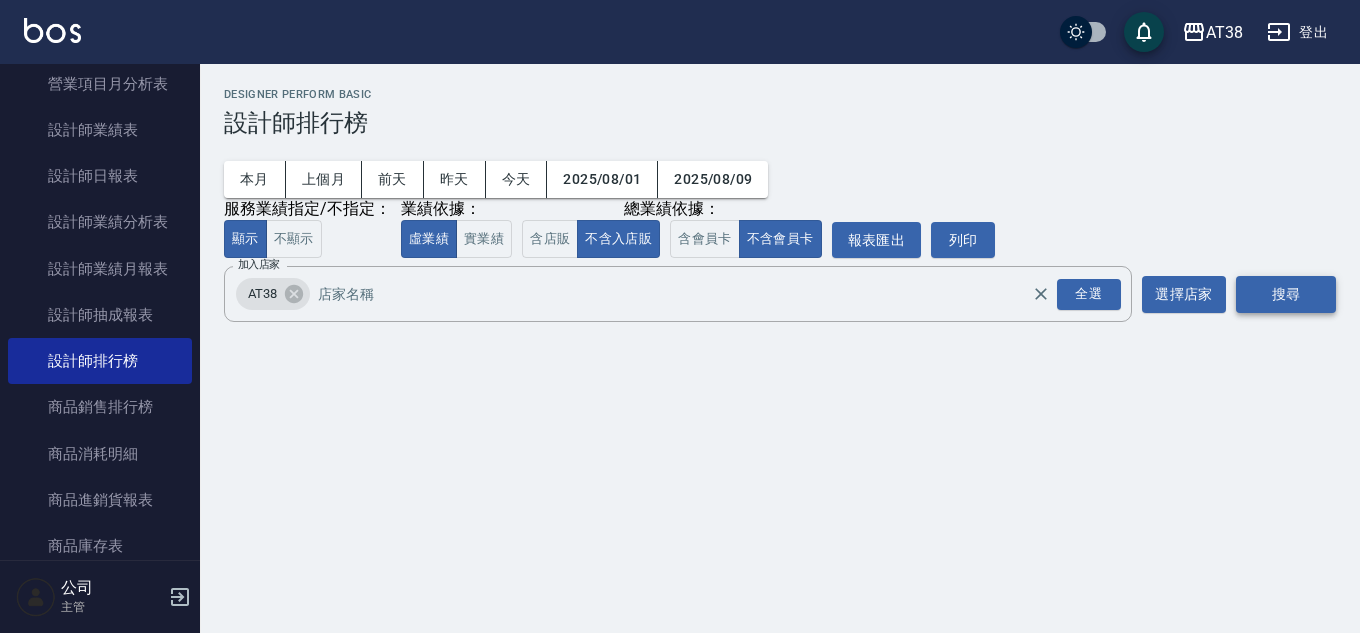 click on "搜尋" at bounding box center (1286, 294) 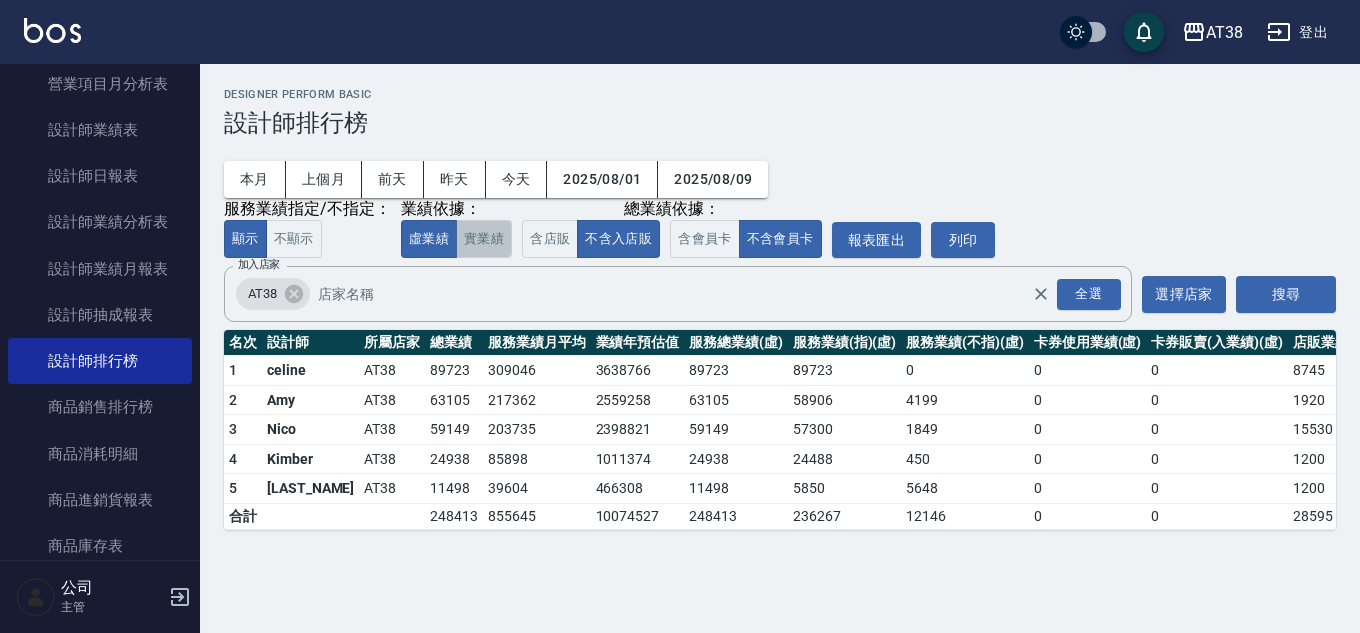click on "實業績" at bounding box center (484, 239) 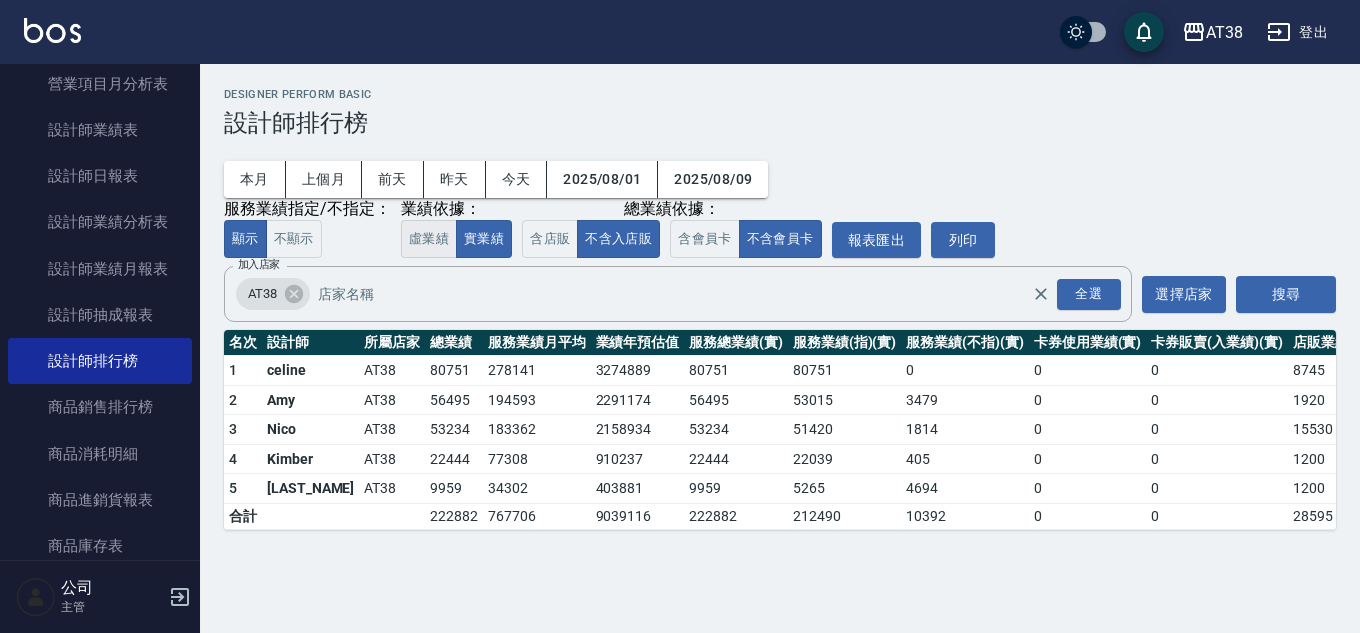 click on "虛業績" at bounding box center (429, 239) 